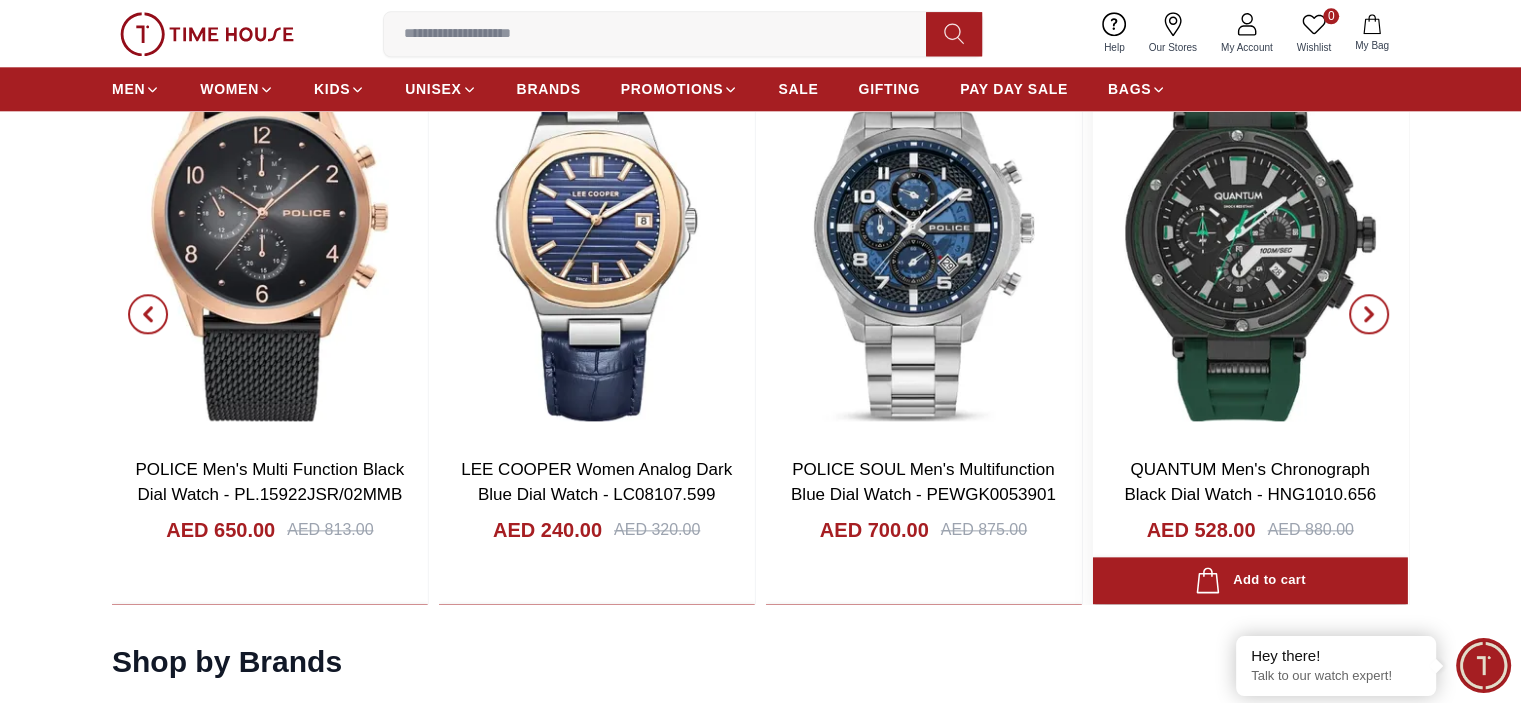 scroll, scrollTop: 2200, scrollLeft: 0, axis: vertical 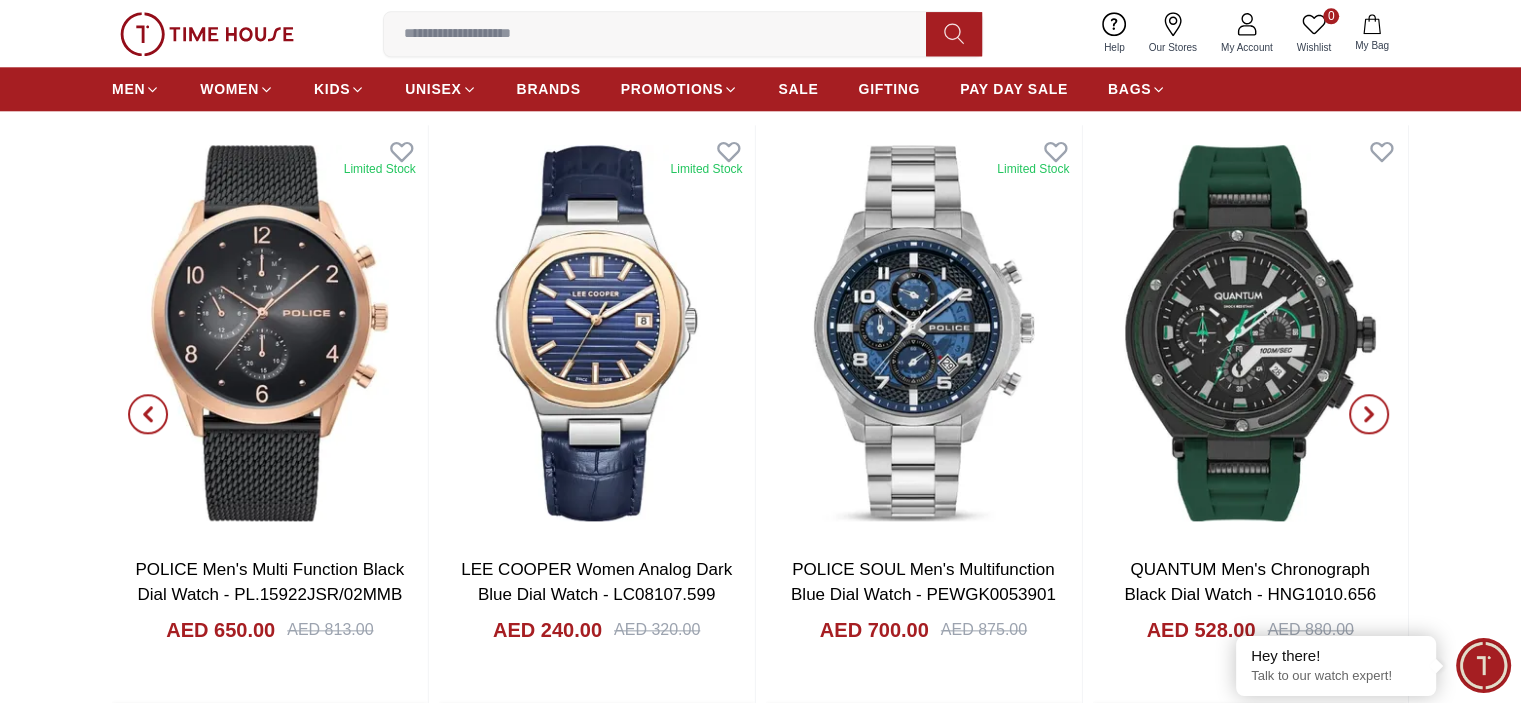 click at bounding box center [1369, 414] 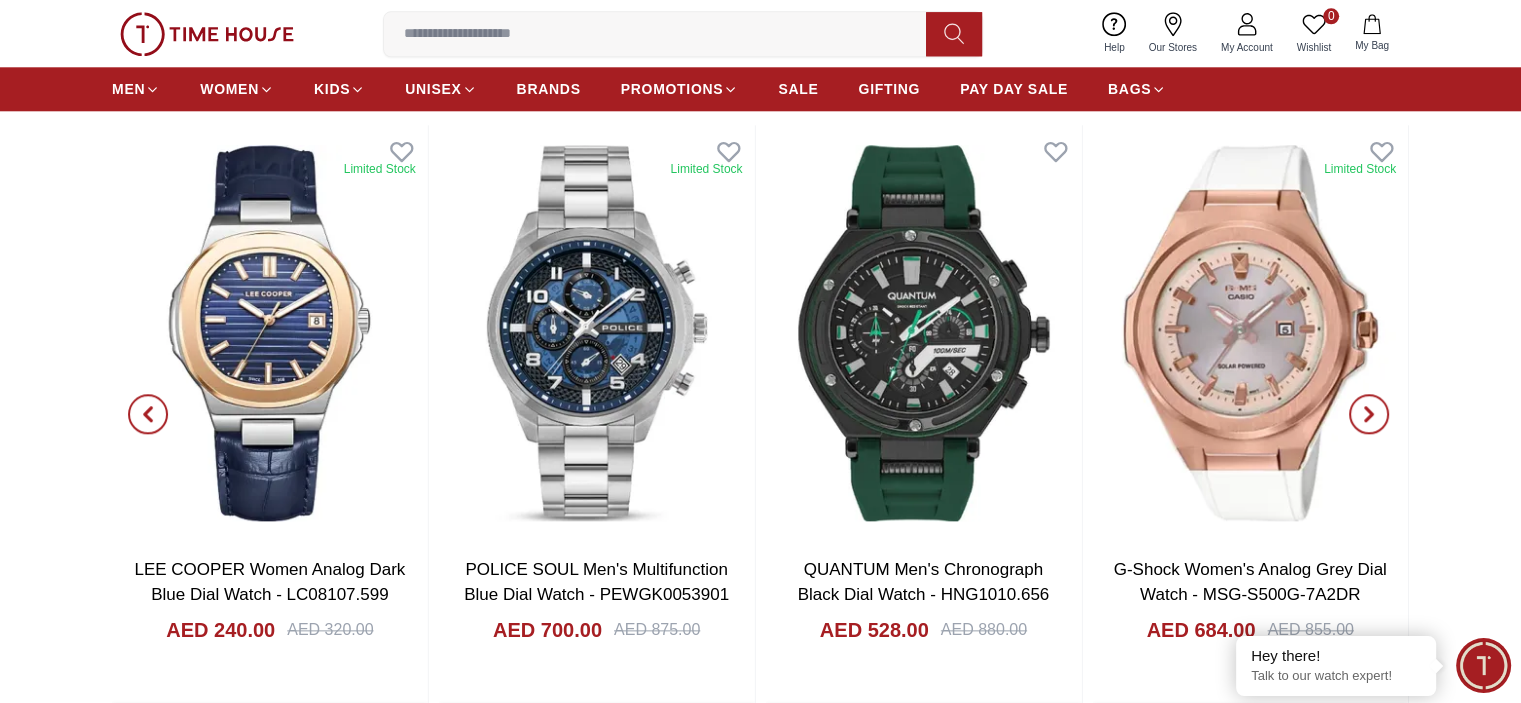 click at bounding box center (1369, 414) 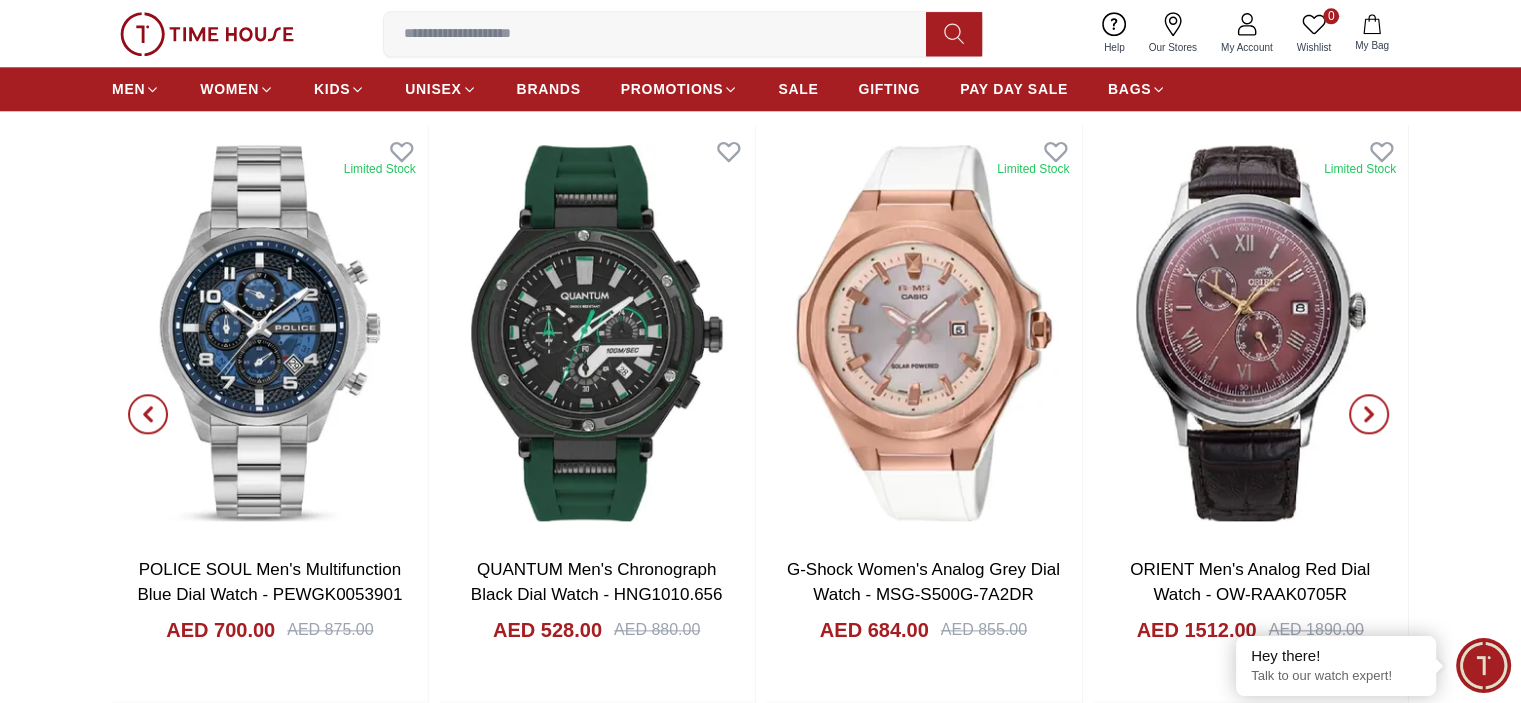 click at bounding box center (1369, 414) 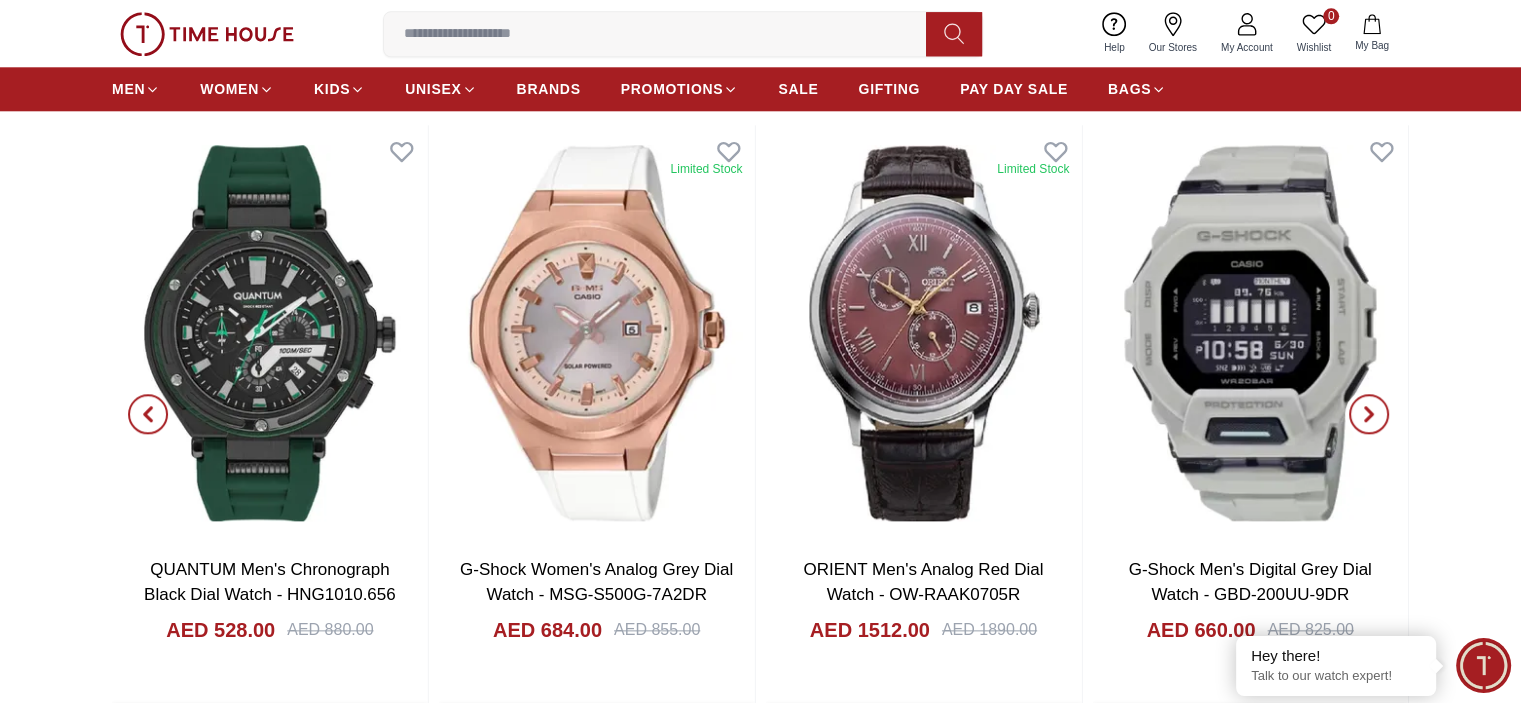 click at bounding box center (1369, 414) 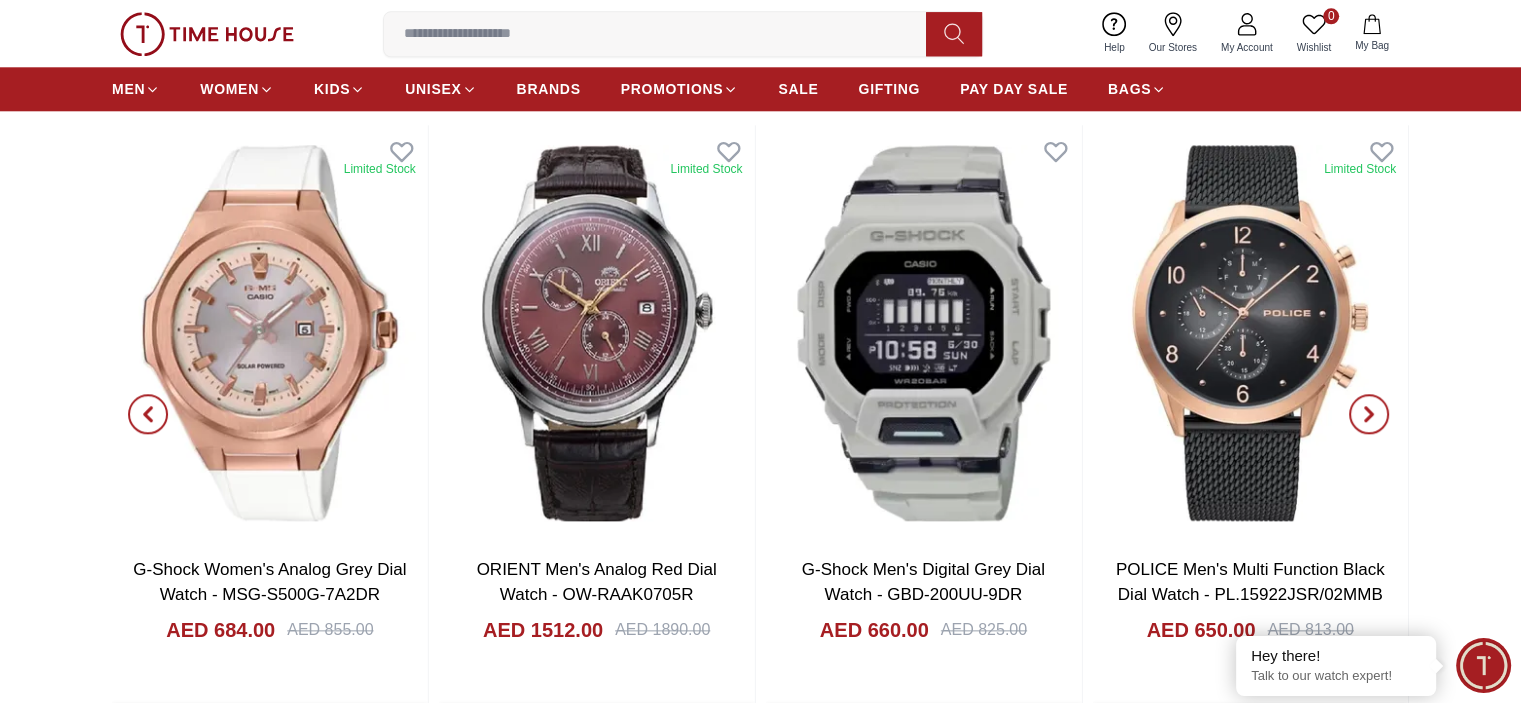 click at bounding box center (1369, 414) 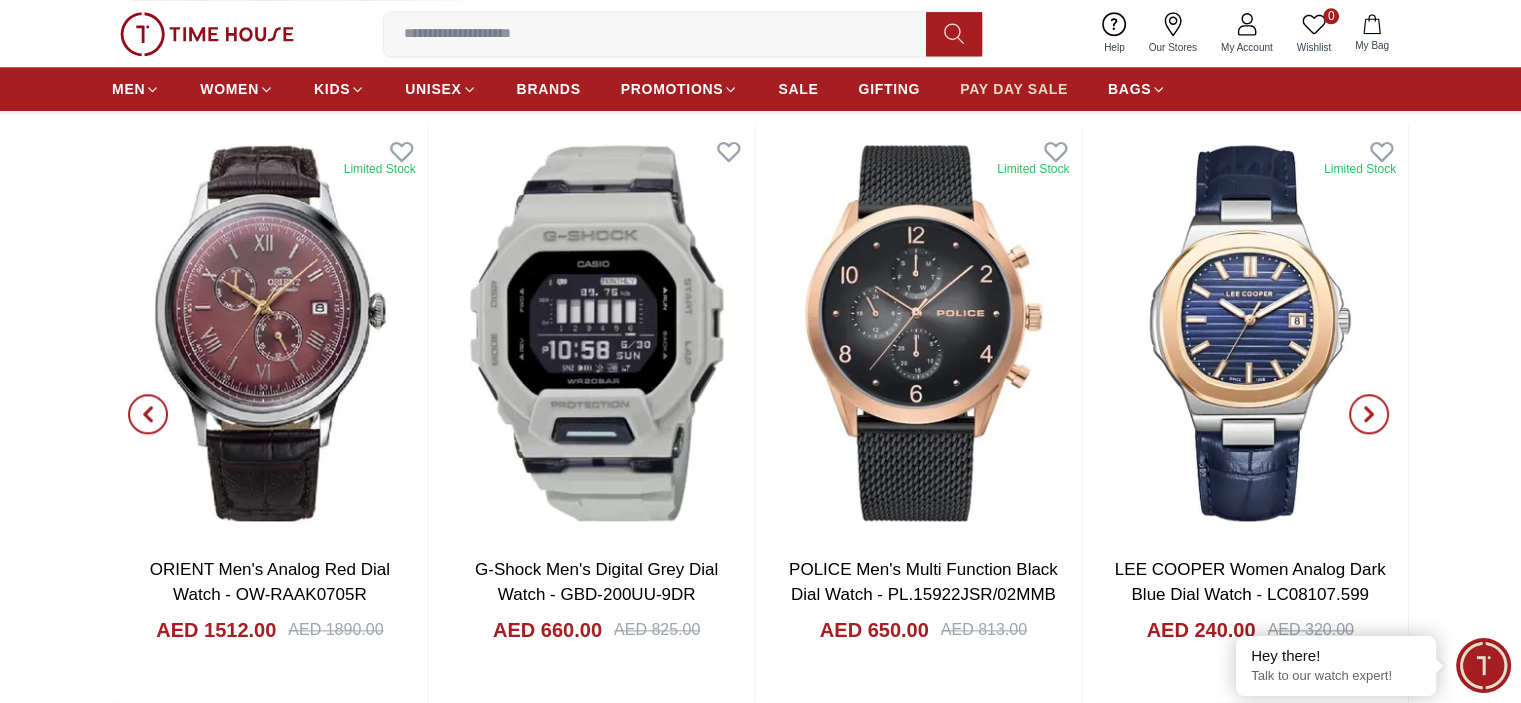 click on "PAY DAY SALE" at bounding box center (1014, 89) 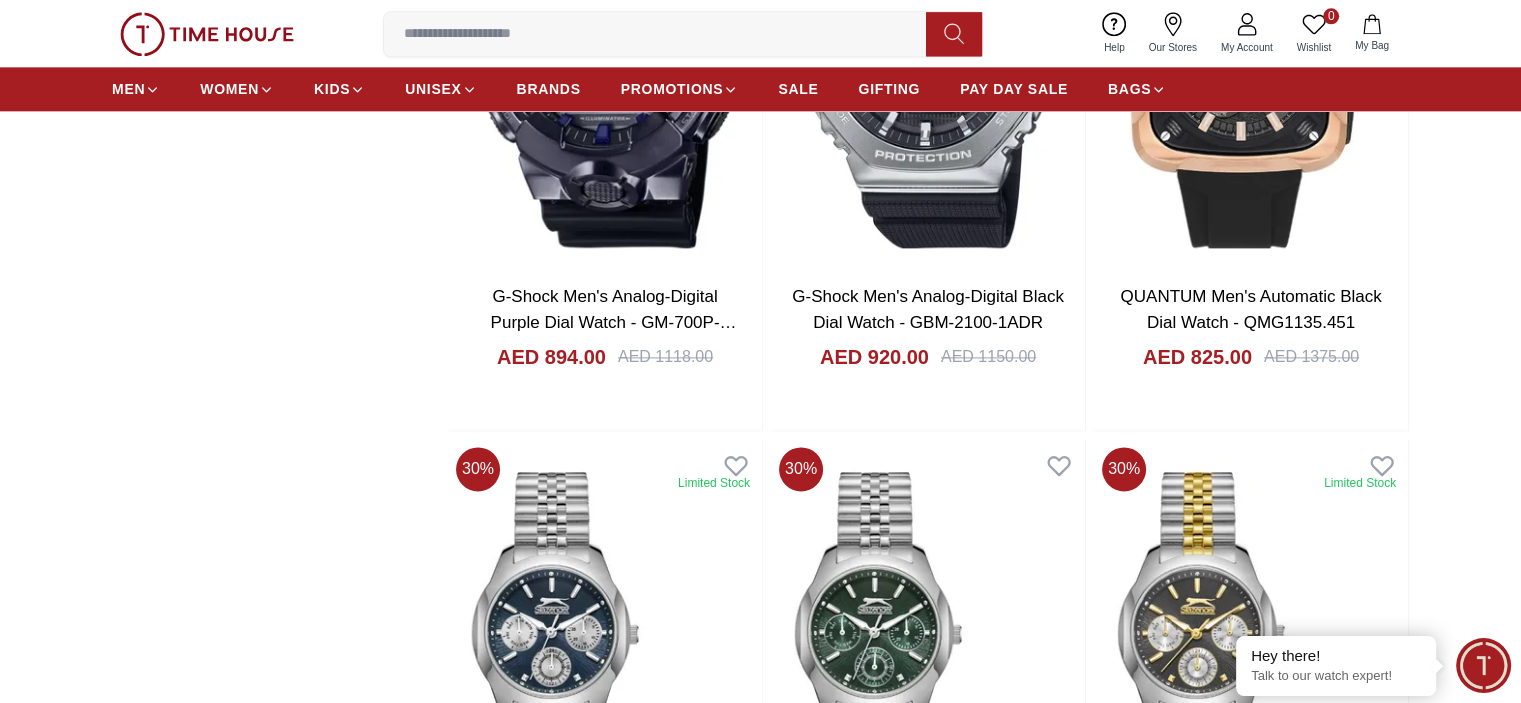 scroll, scrollTop: 2700, scrollLeft: 0, axis: vertical 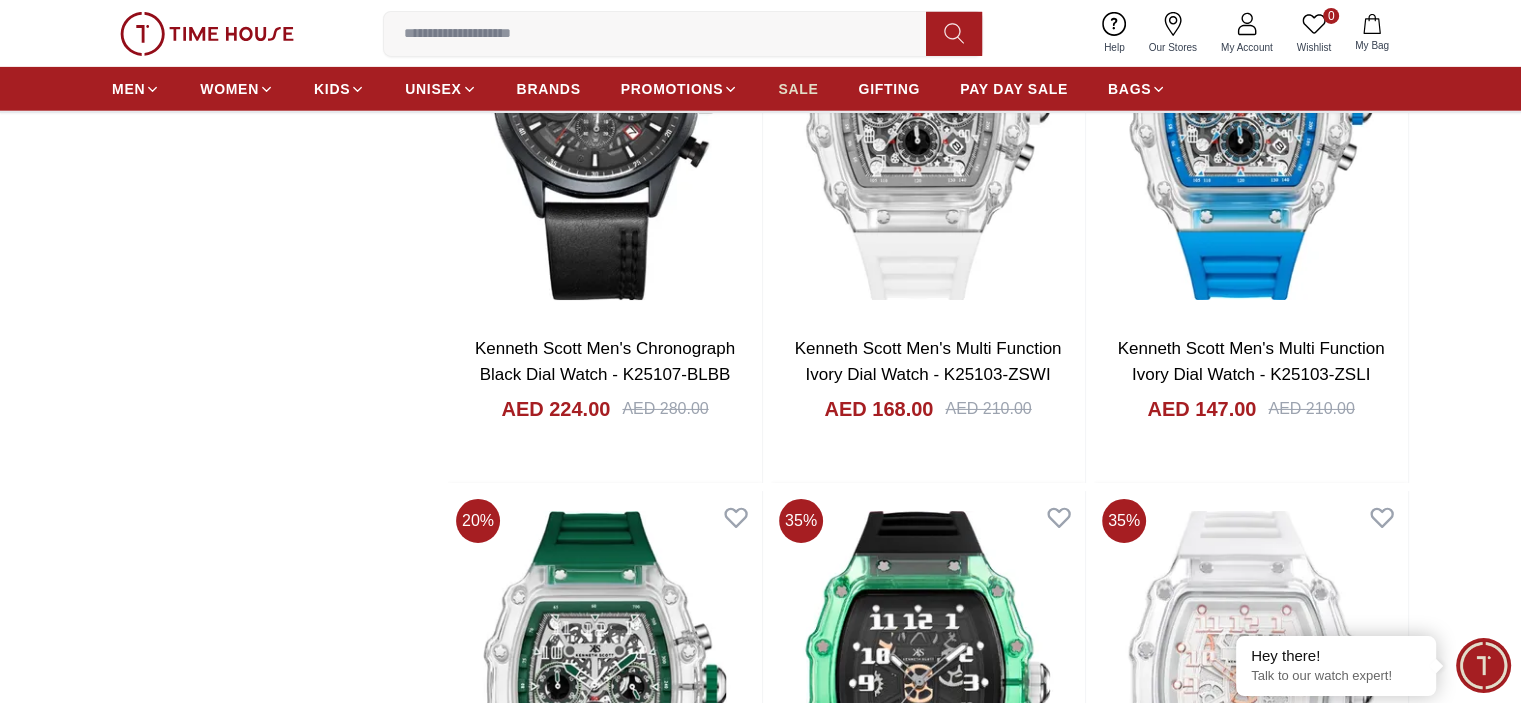 click on "SALE" at bounding box center (798, 89) 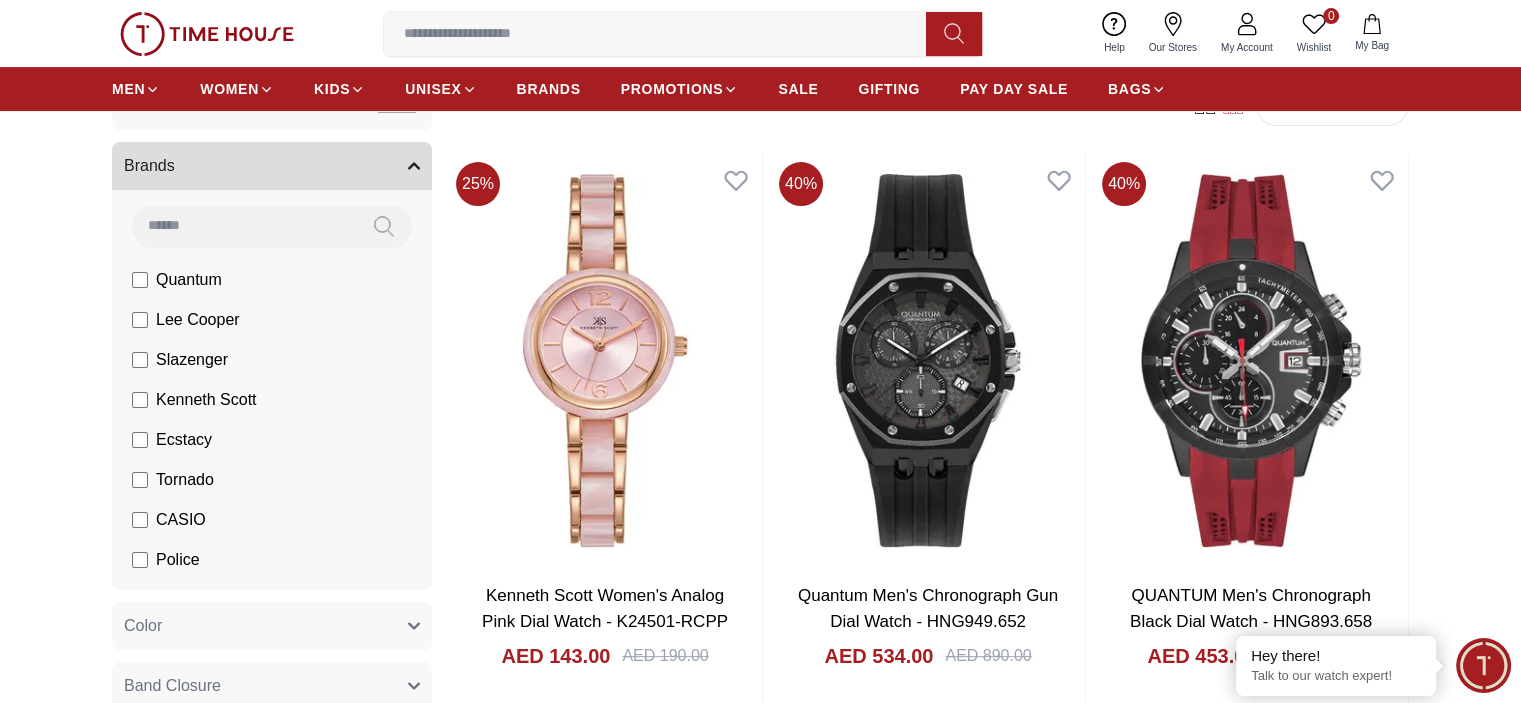 scroll, scrollTop: 700, scrollLeft: 0, axis: vertical 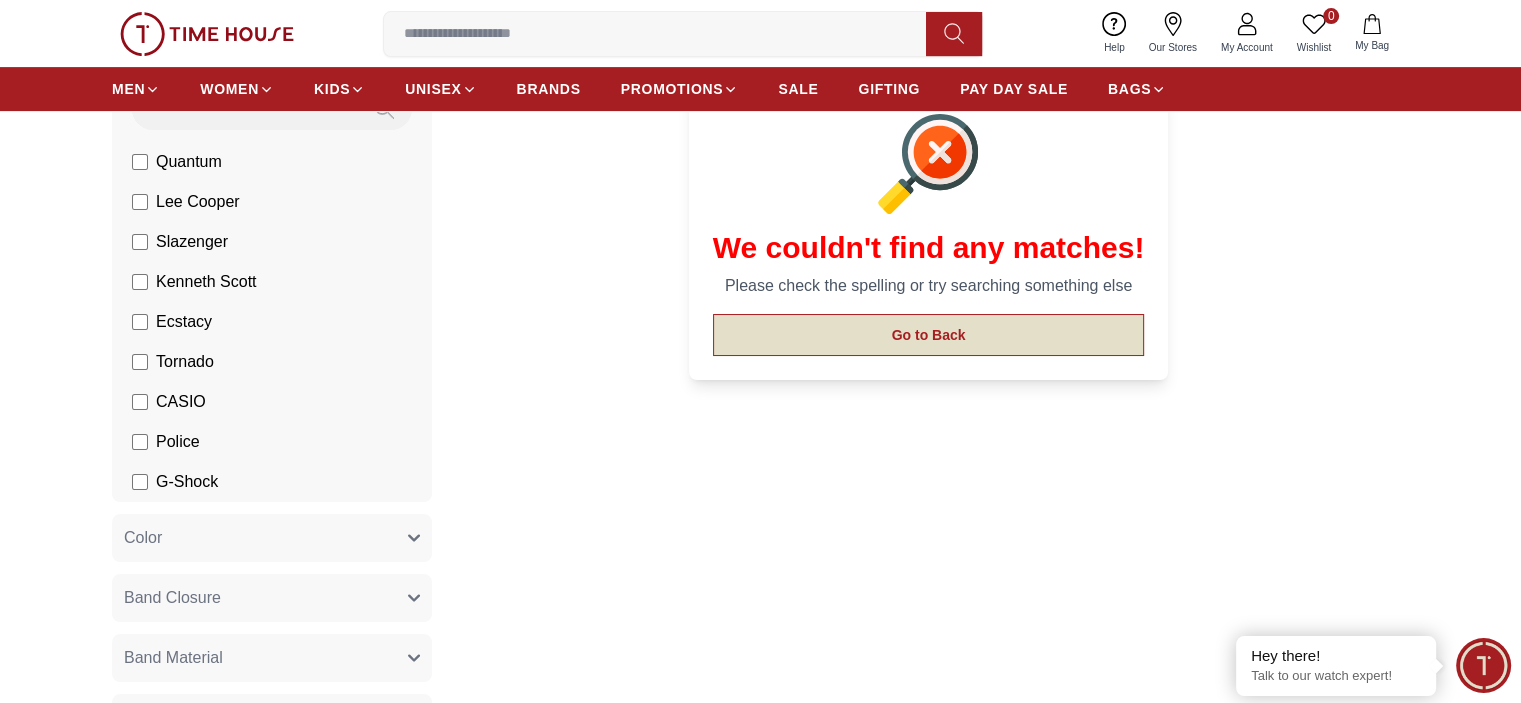 click on "Go to Back" at bounding box center [929, 335] 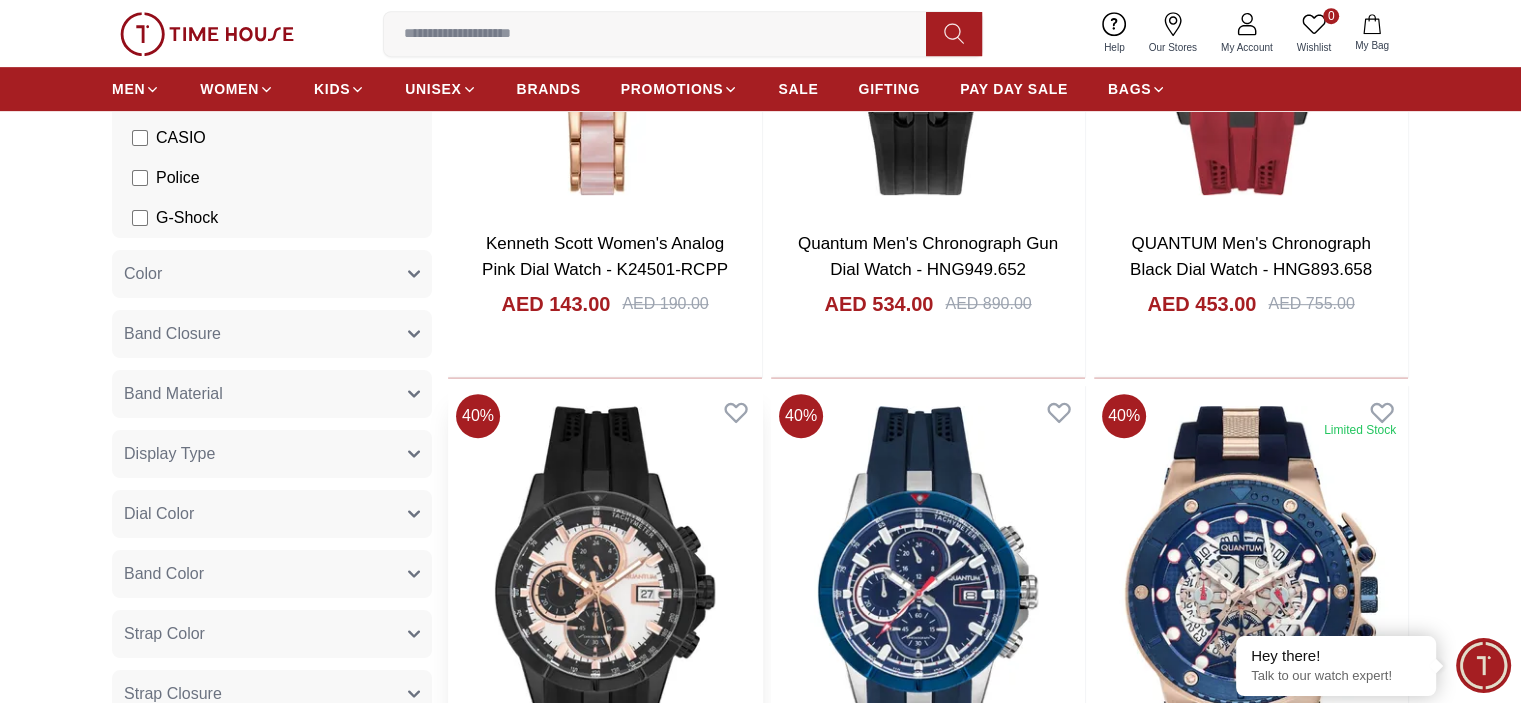 scroll, scrollTop: 1000, scrollLeft: 0, axis: vertical 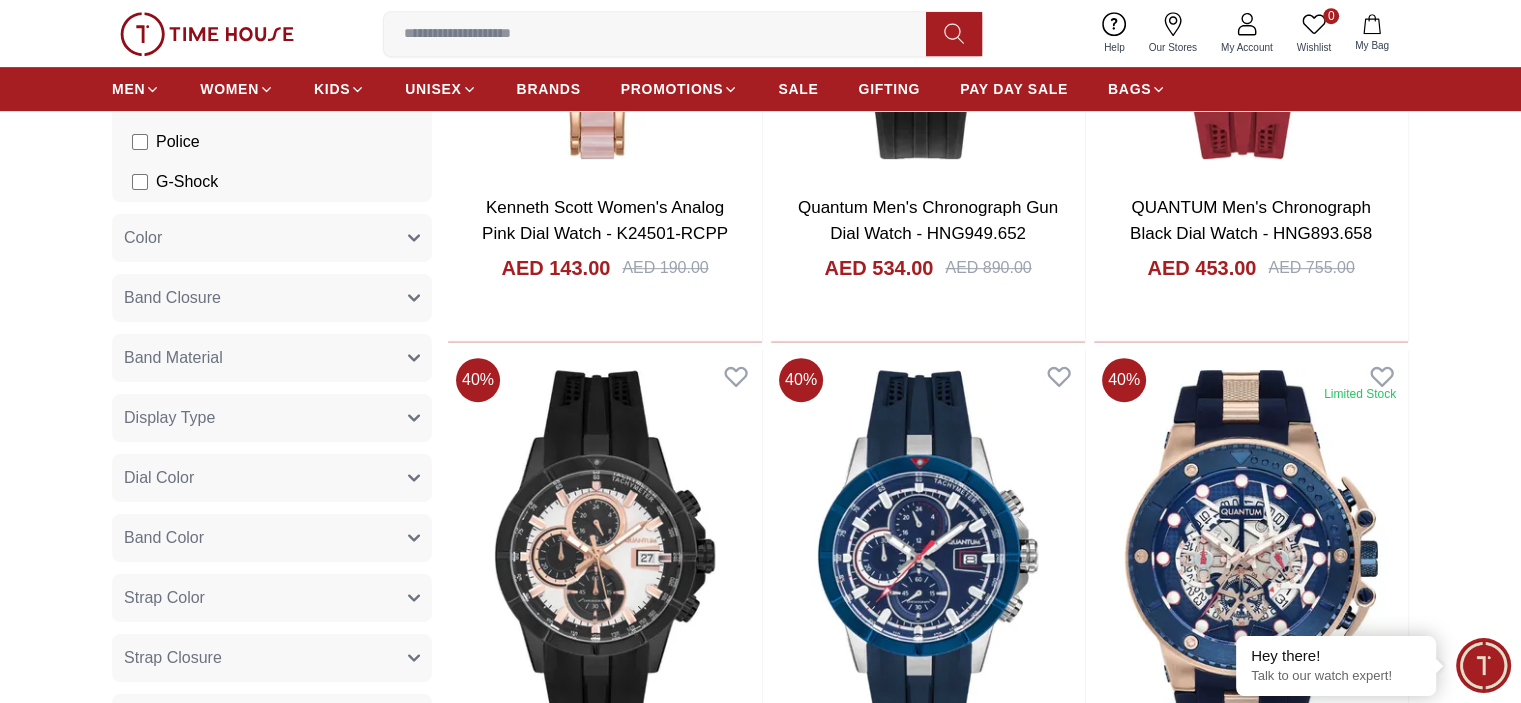 click on "Band Closure" at bounding box center [272, 298] 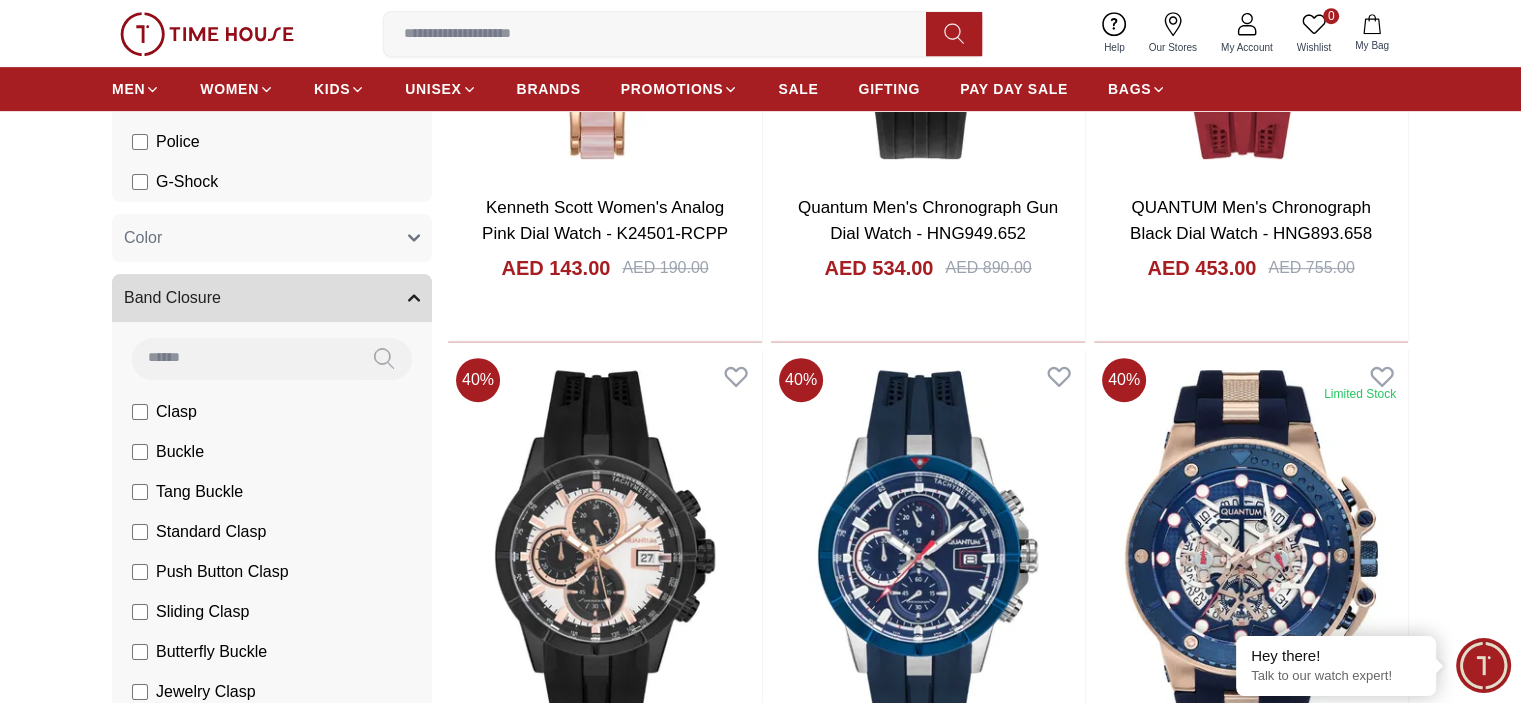 click on "Band Closure" at bounding box center [272, 298] 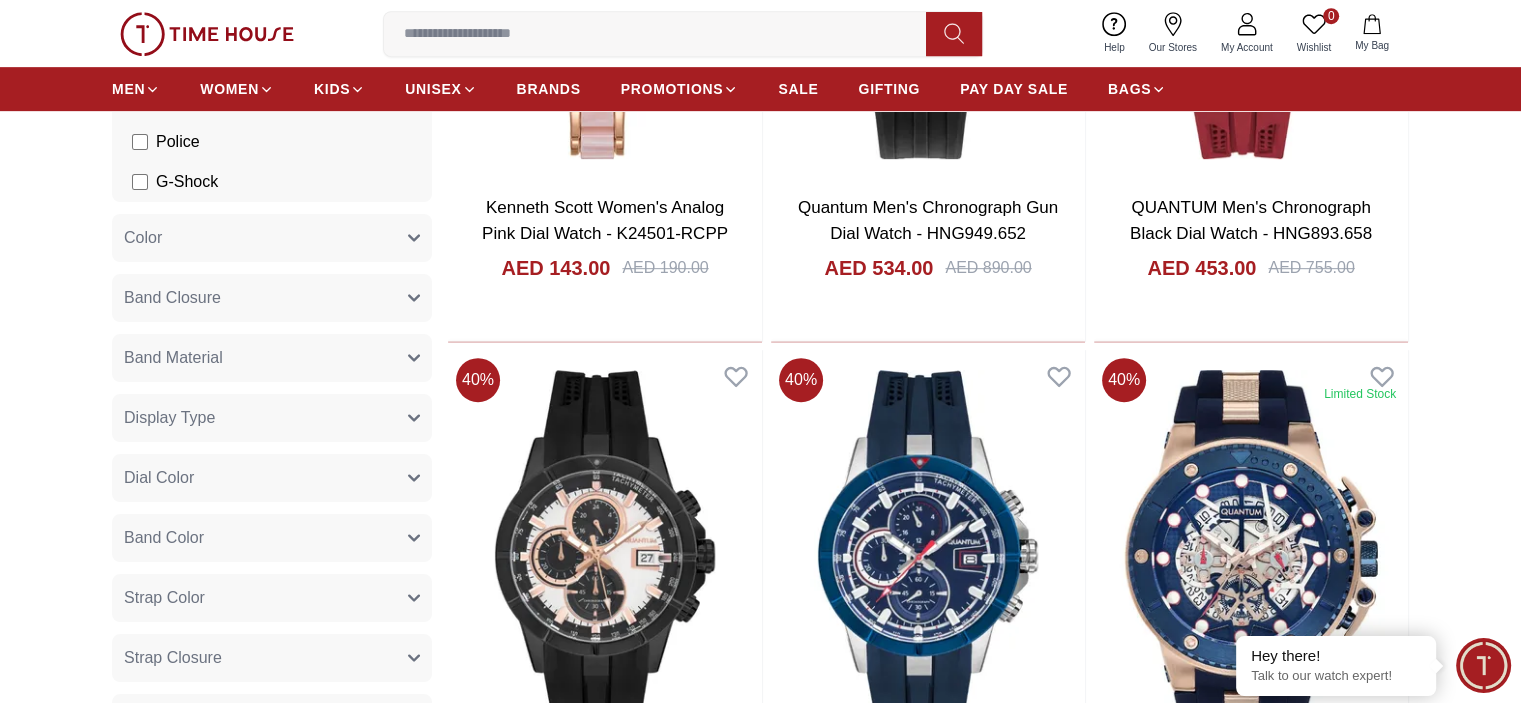 click 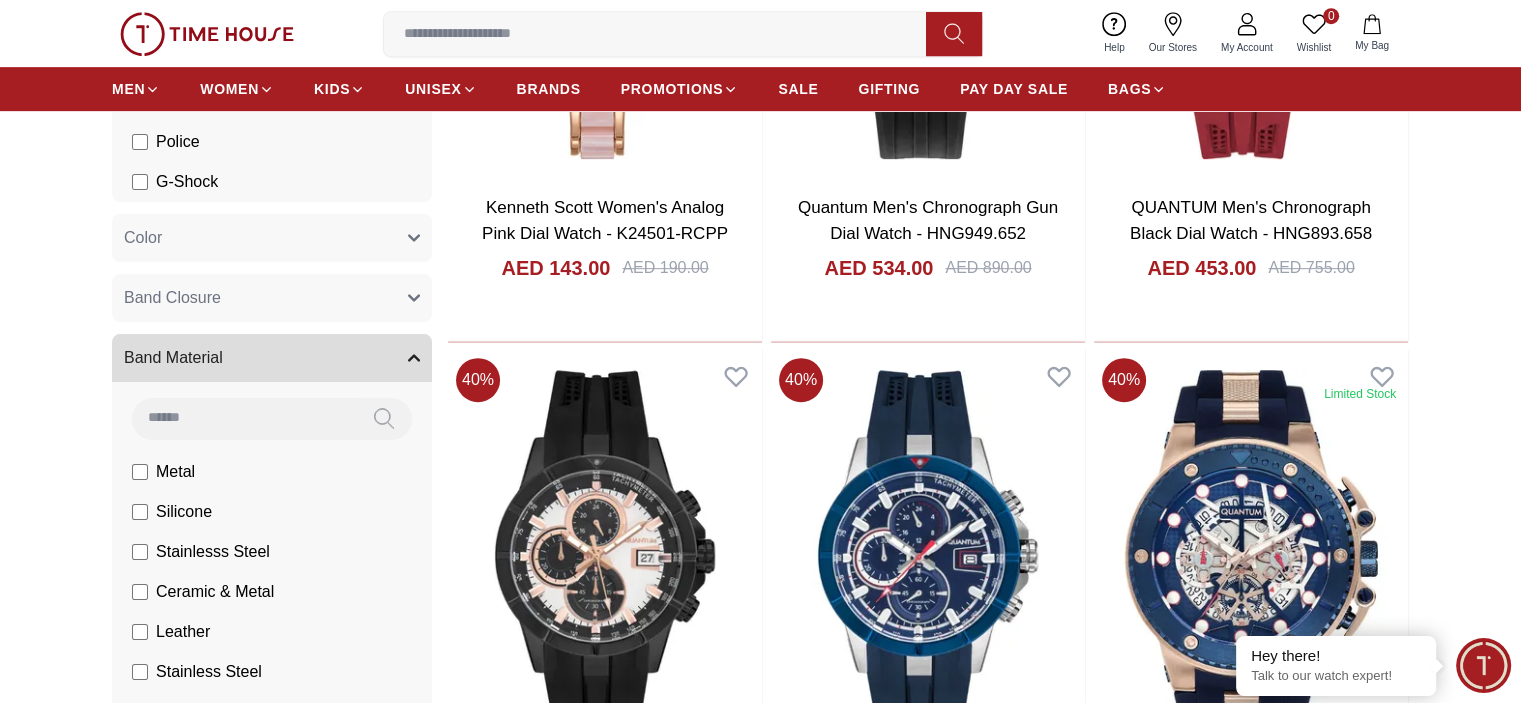click 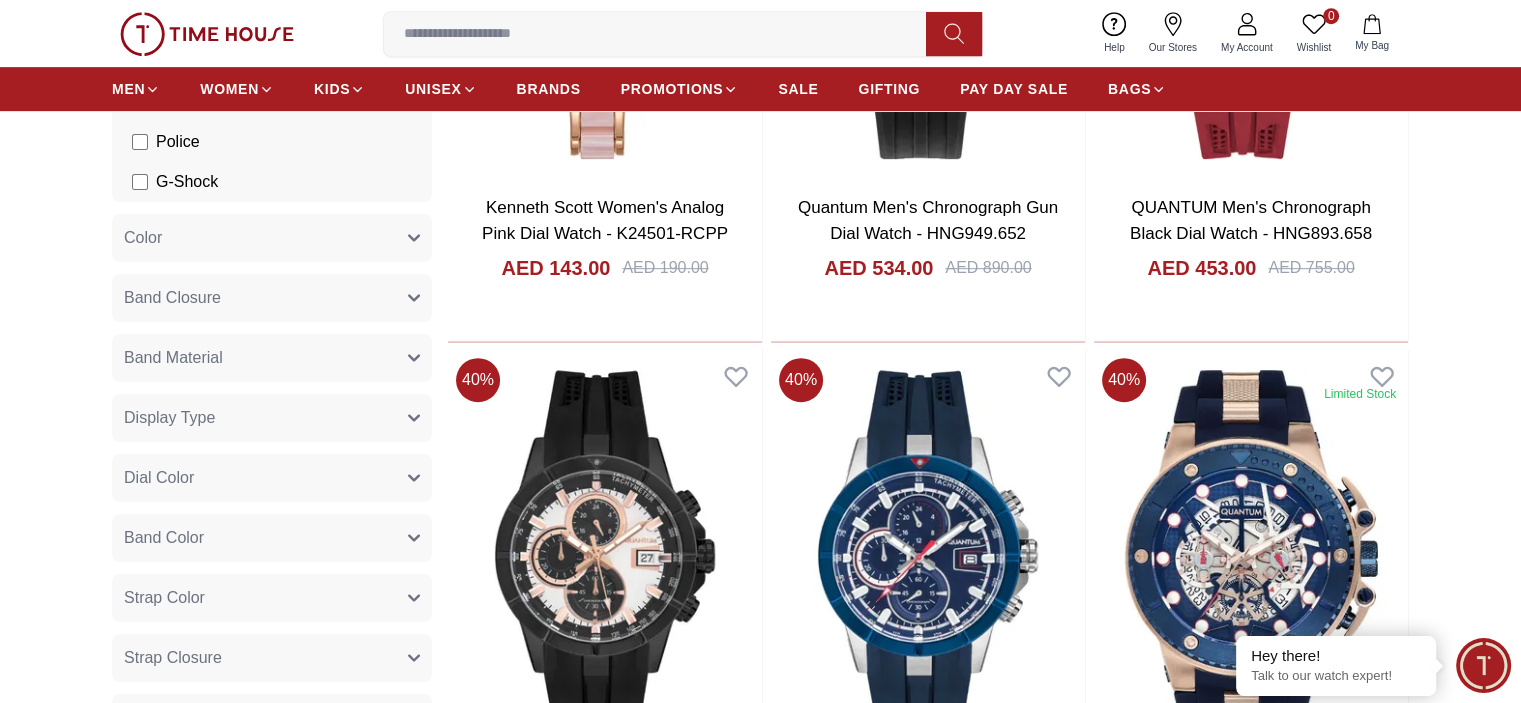 click on "Display Type" at bounding box center [272, 418] 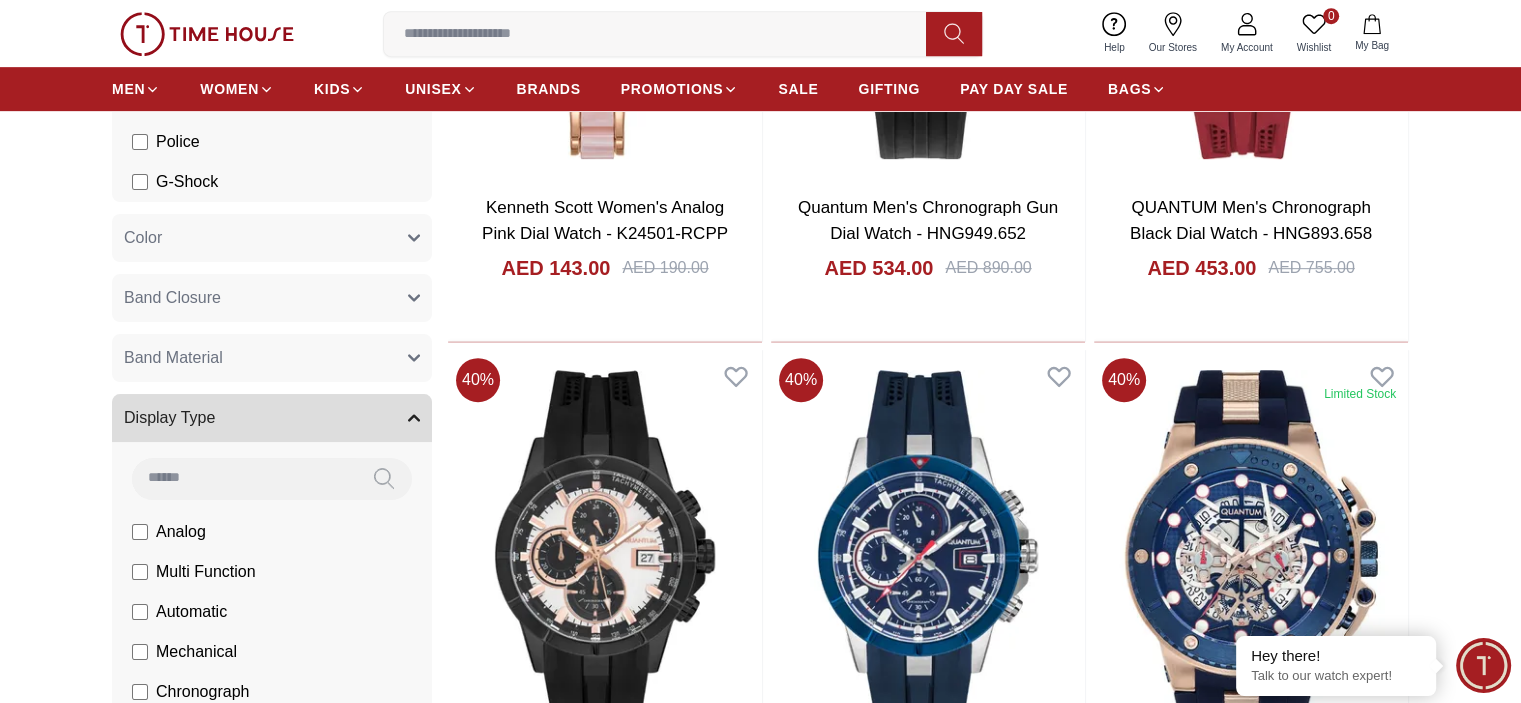 click on "Display Type" at bounding box center [272, 418] 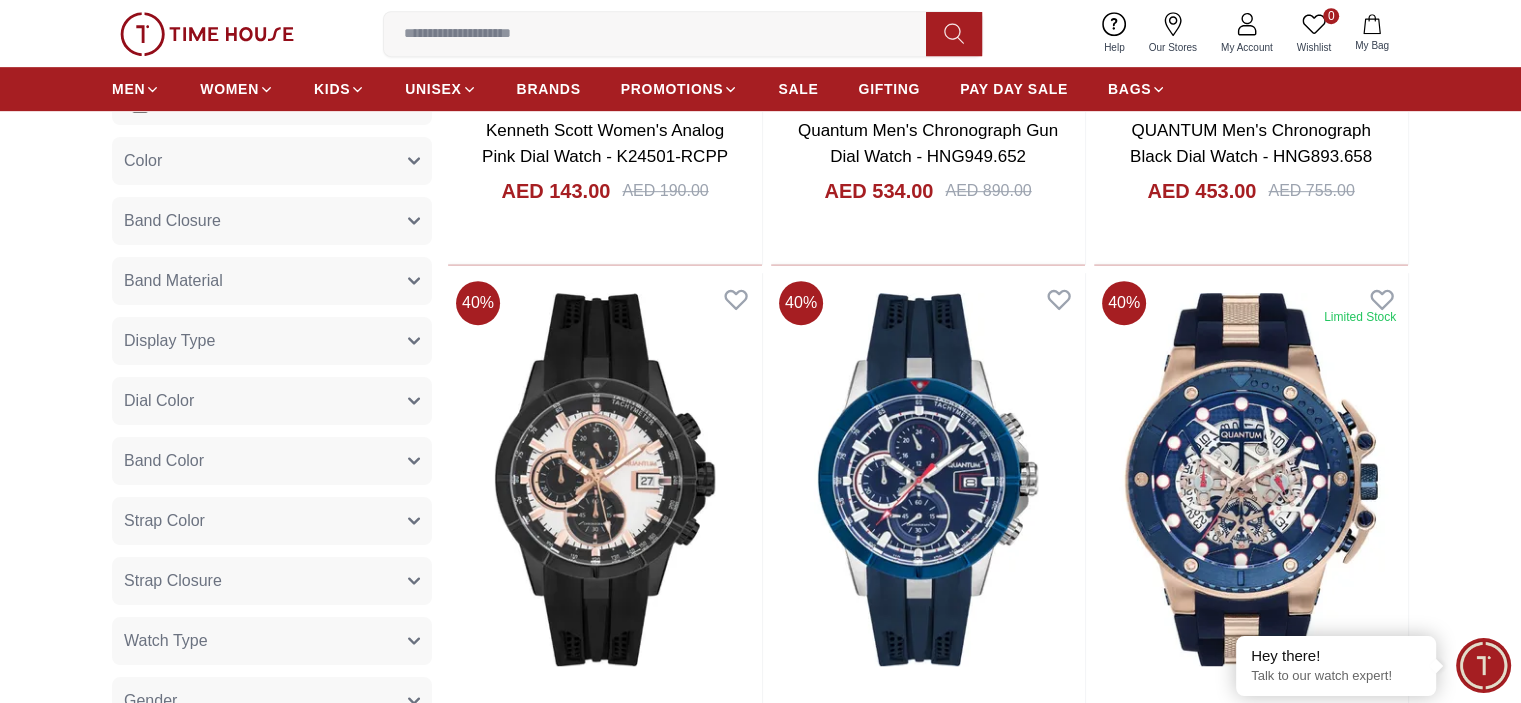 scroll, scrollTop: 1100, scrollLeft: 0, axis: vertical 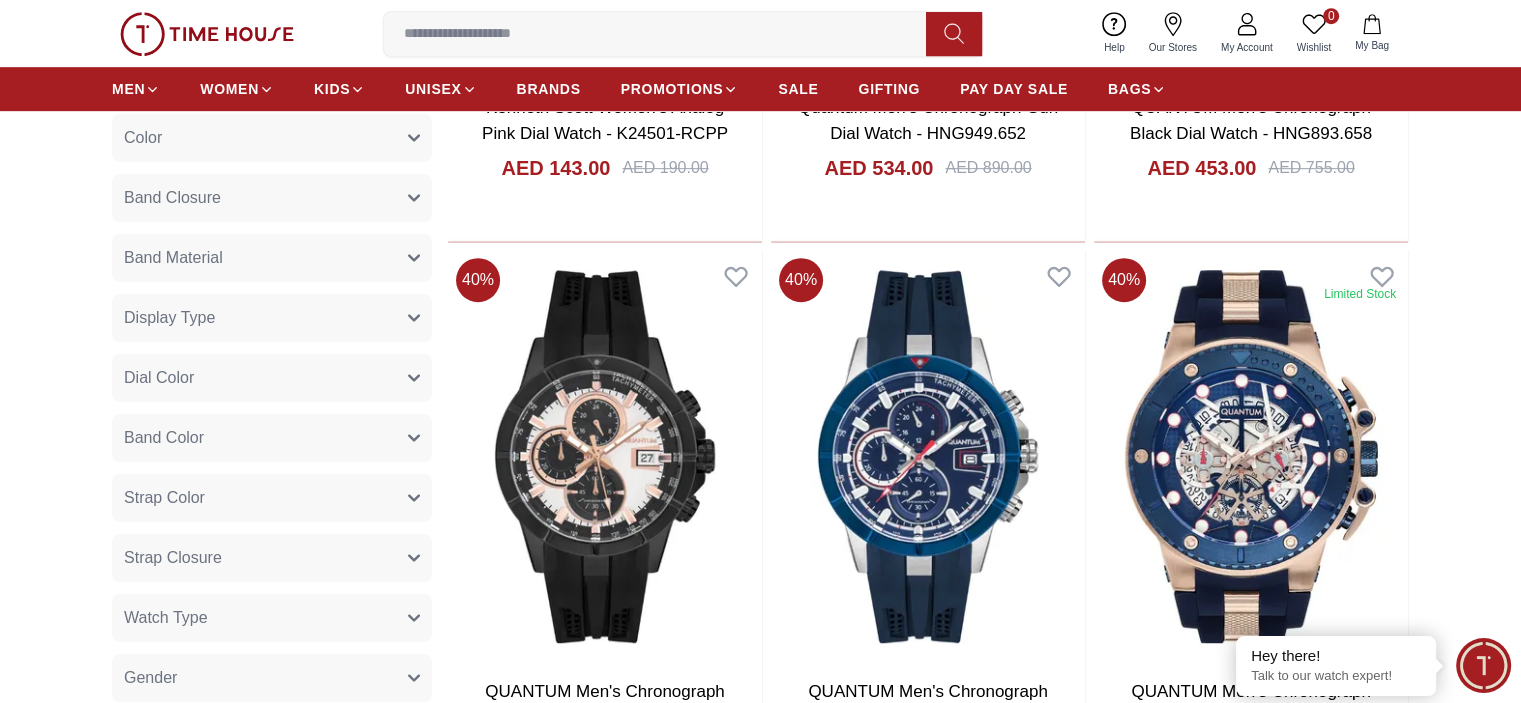 click on "Dial Color" at bounding box center [272, 378] 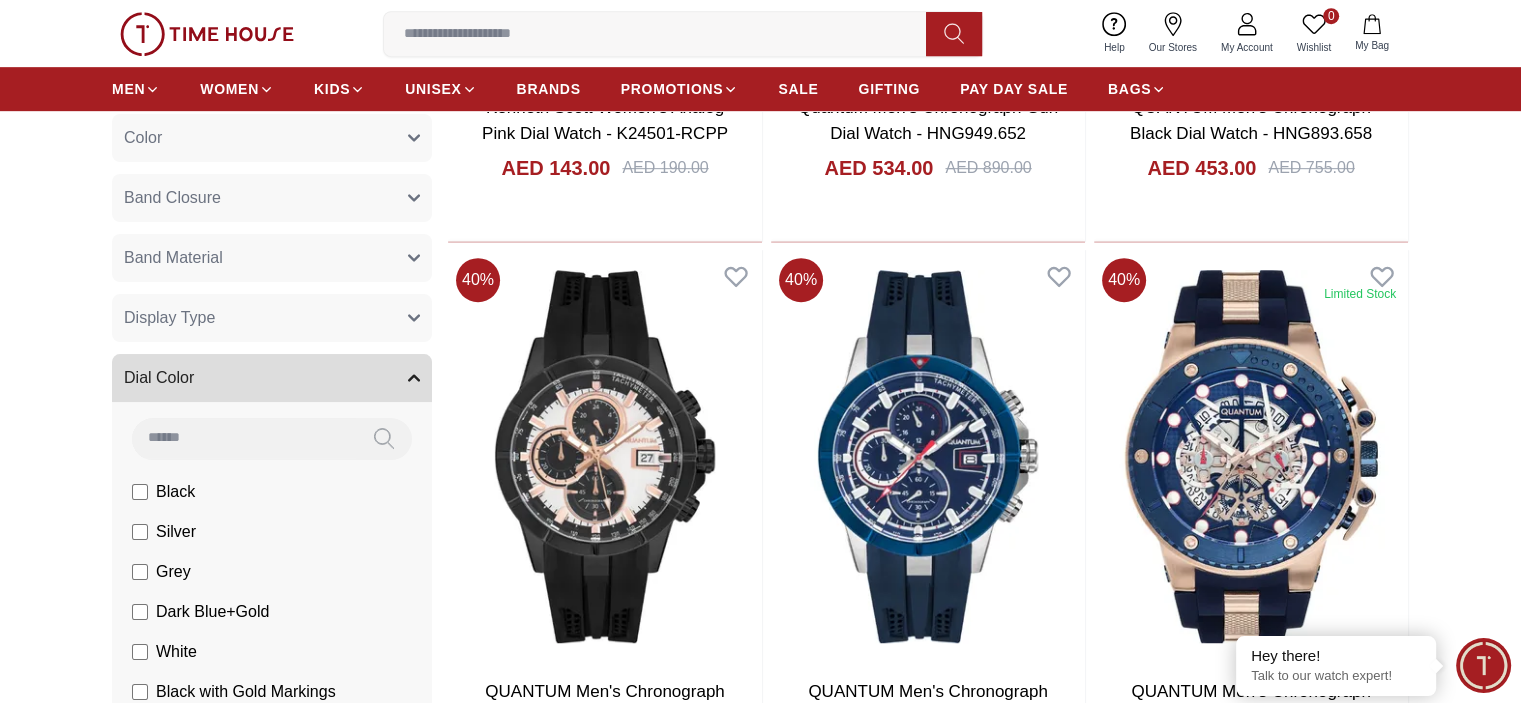 click 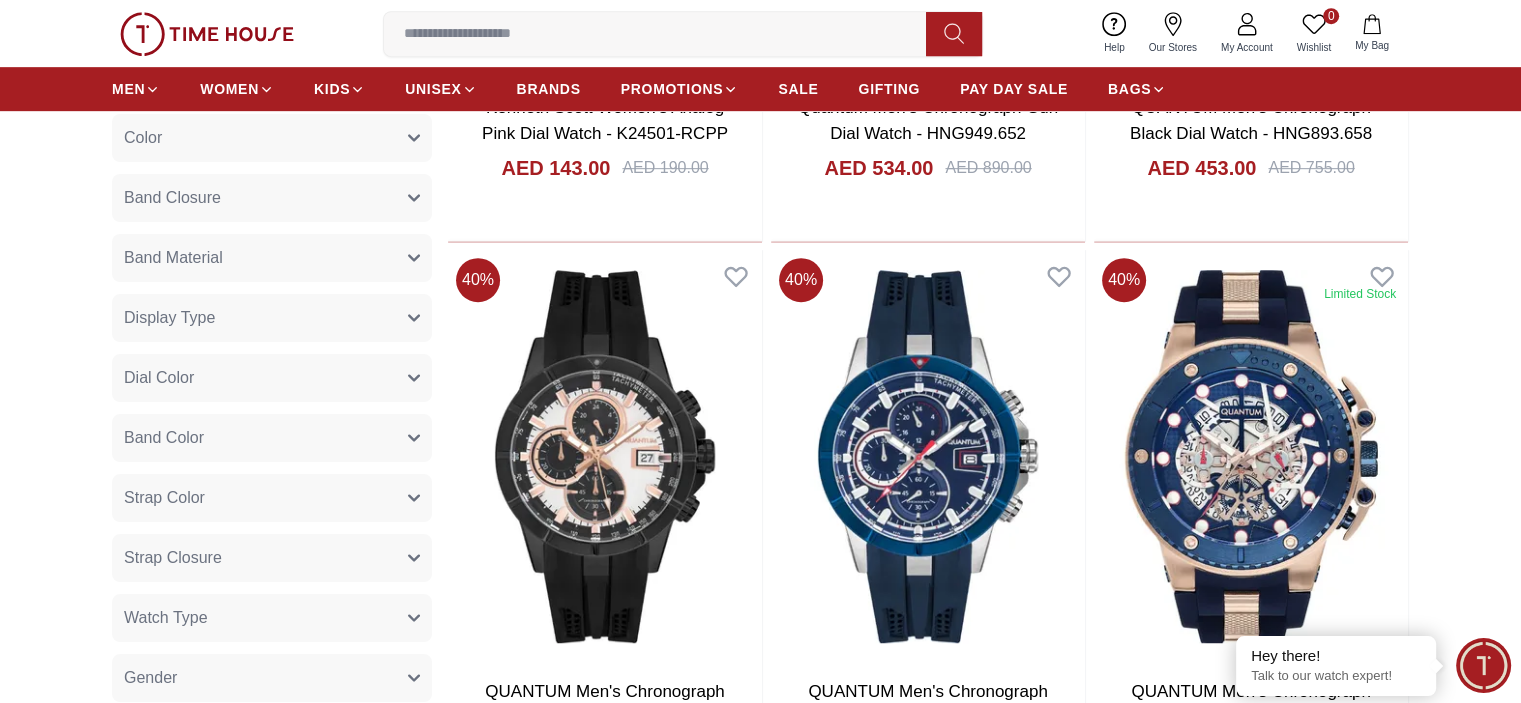 scroll, scrollTop: 1200, scrollLeft: 0, axis: vertical 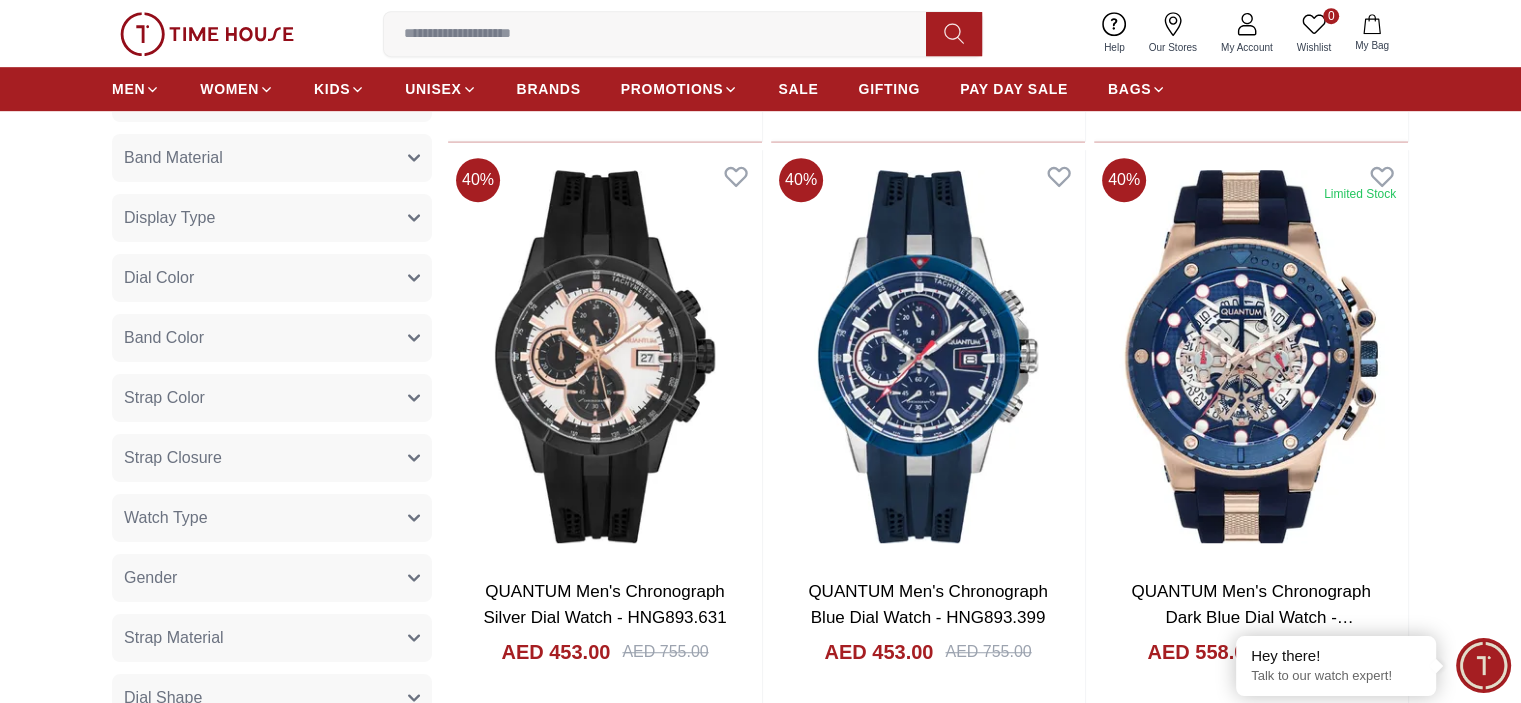 click on "Band Color" at bounding box center [272, 338] 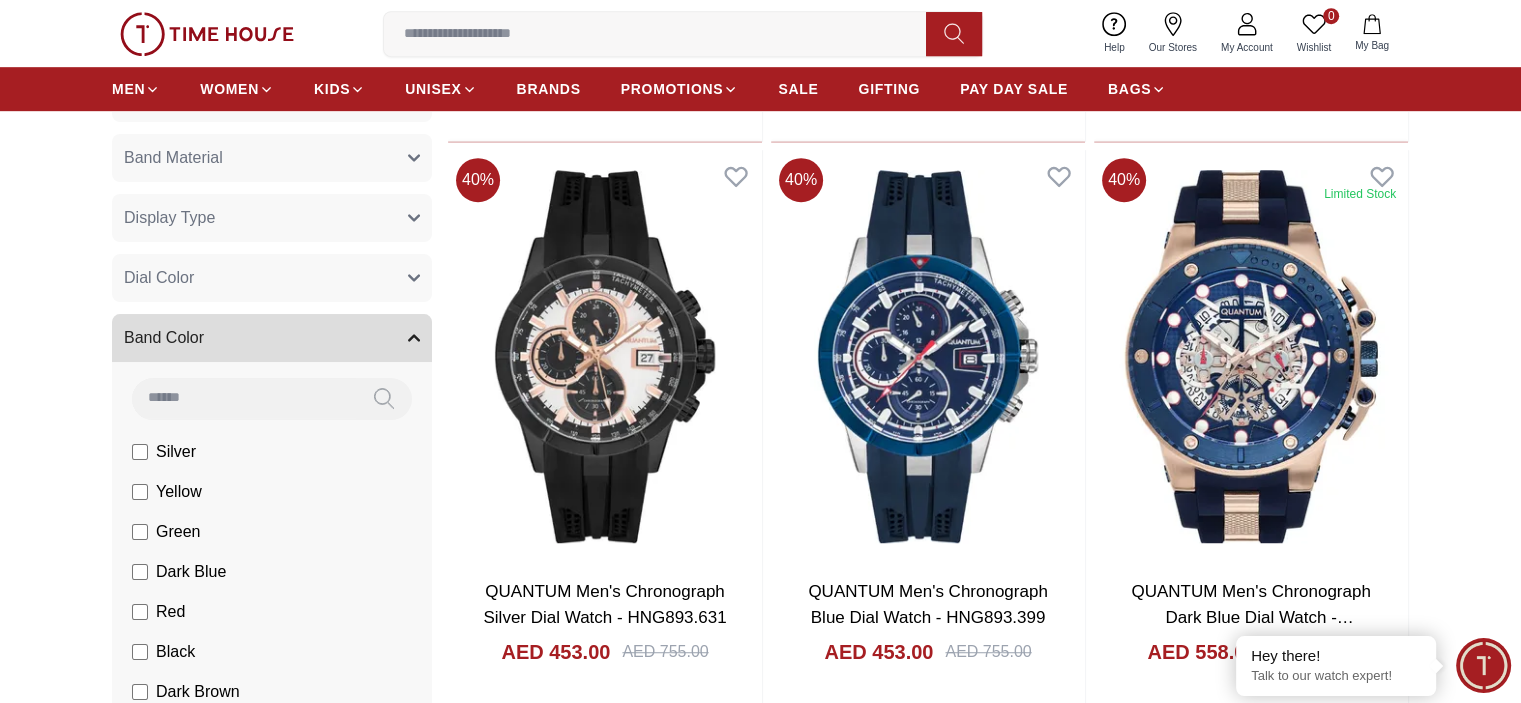 click on "Band Color" at bounding box center [272, 338] 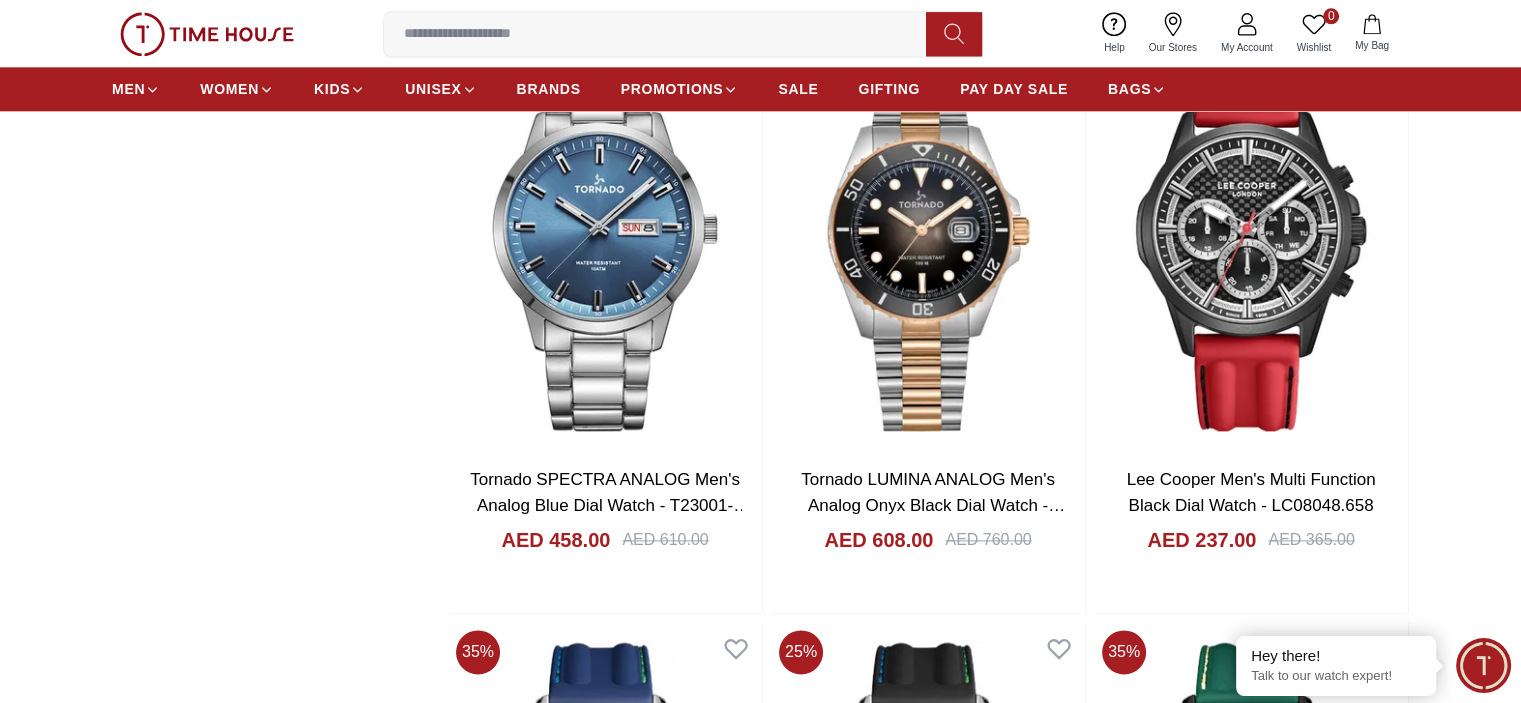 scroll, scrollTop: 2600, scrollLeft: 0, axis: vertical 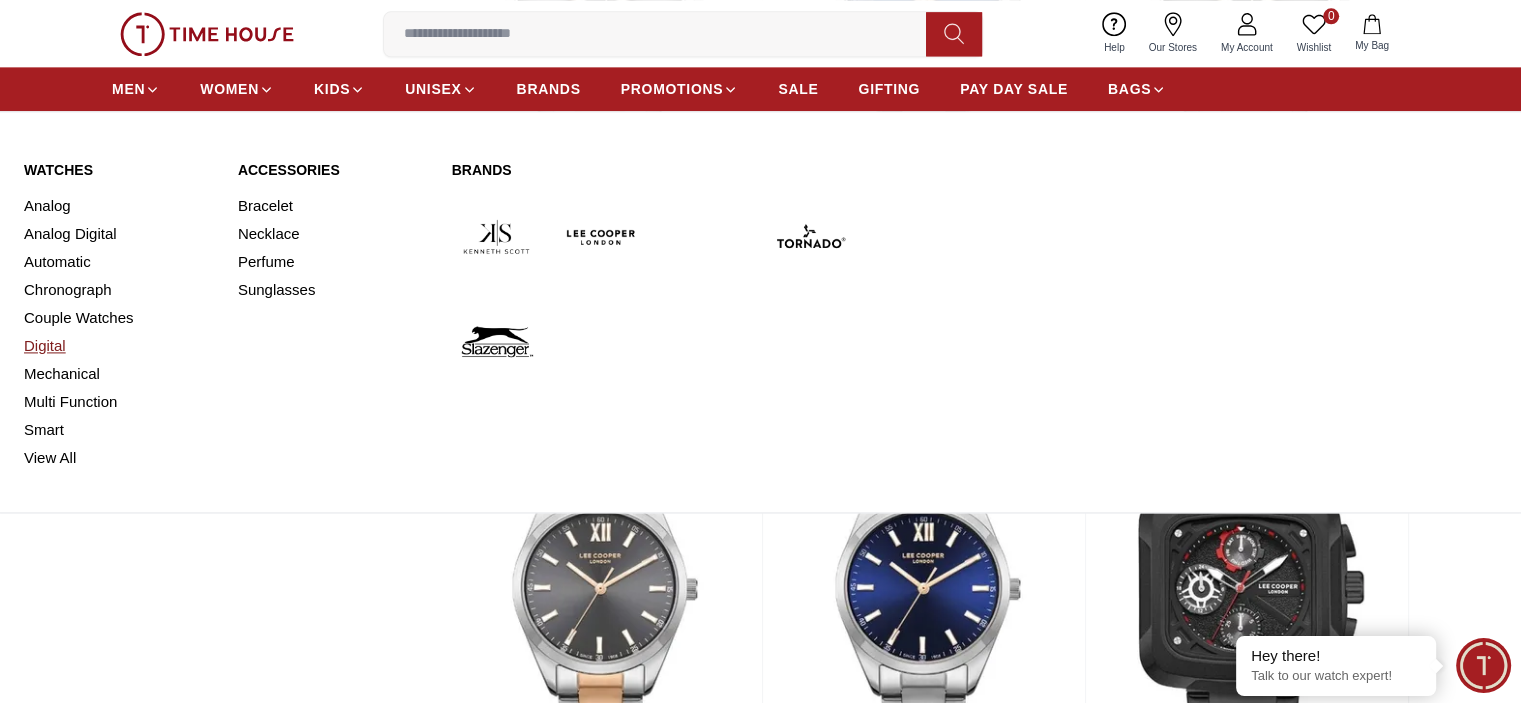 click on "Digital" at bounding box center [119, 346] 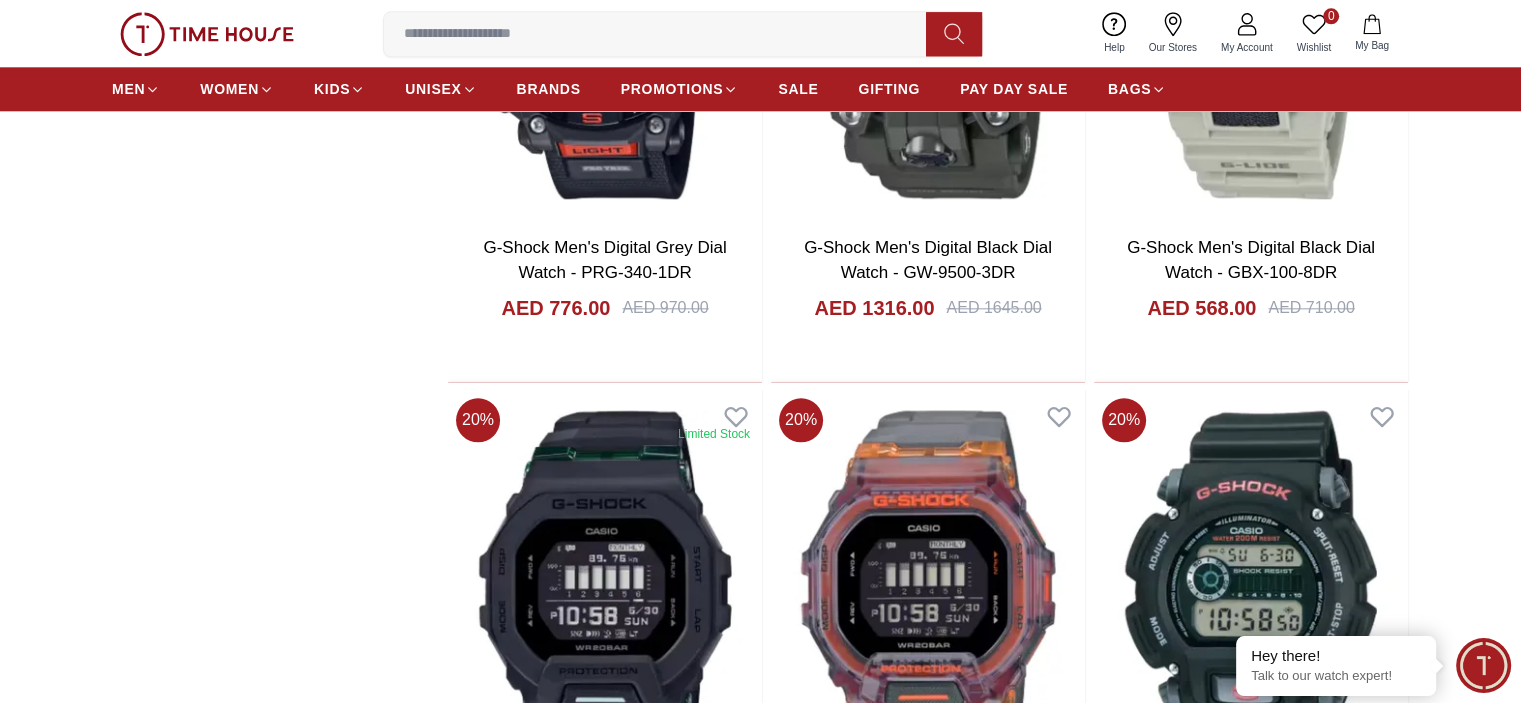 scroll, scrollTop: 2400, scrollLeft: 0, axis: vertical 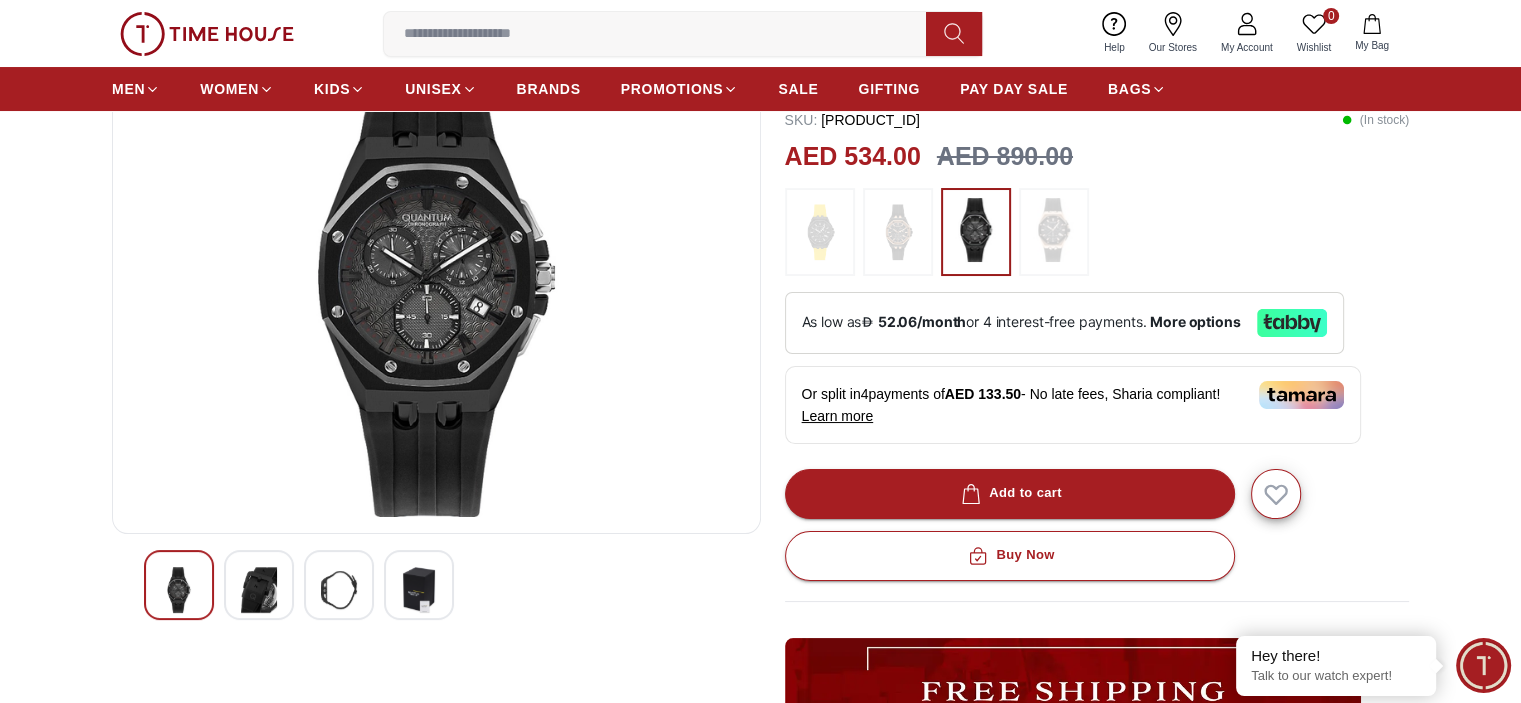 click at bounding box center [259, 590] 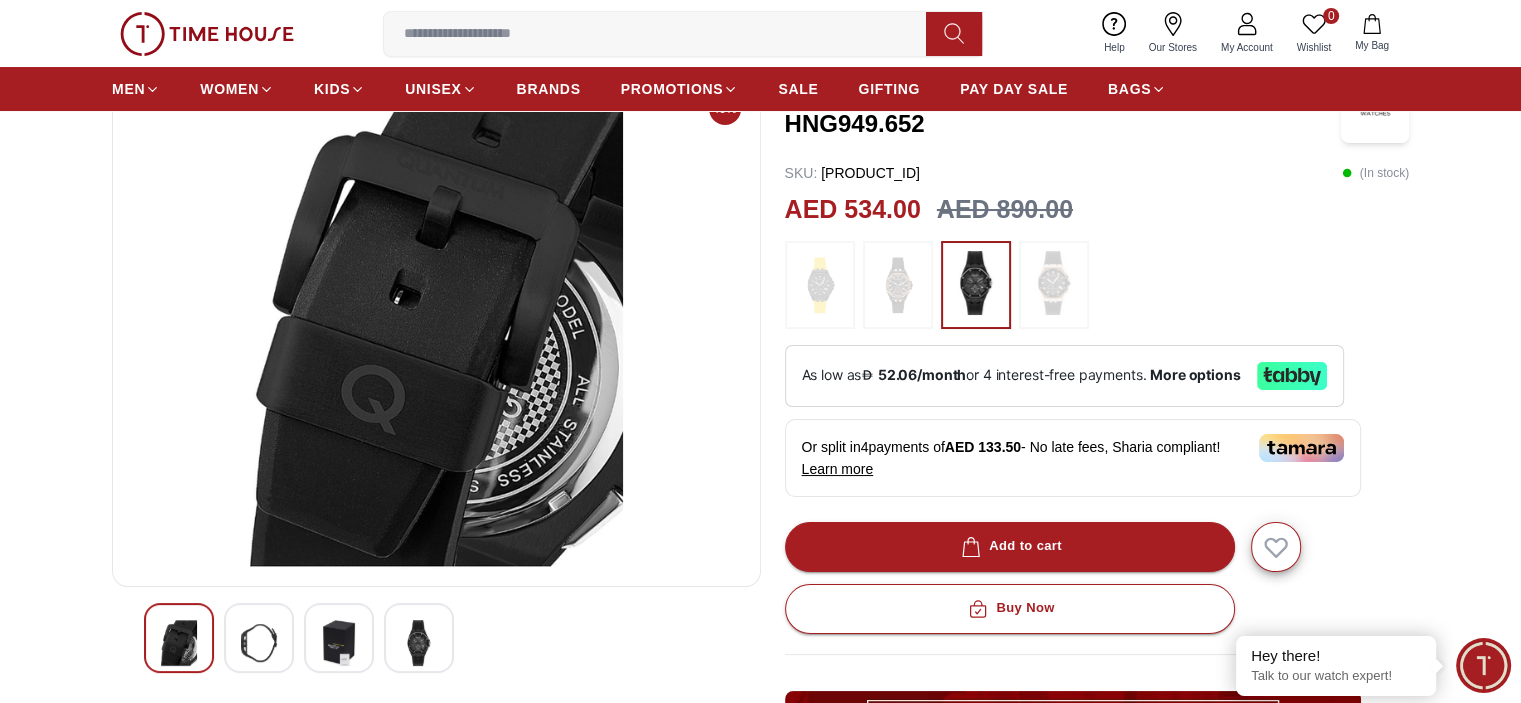 scroll, scrollTop: 100, scrollLeft: 0, axis: vertical 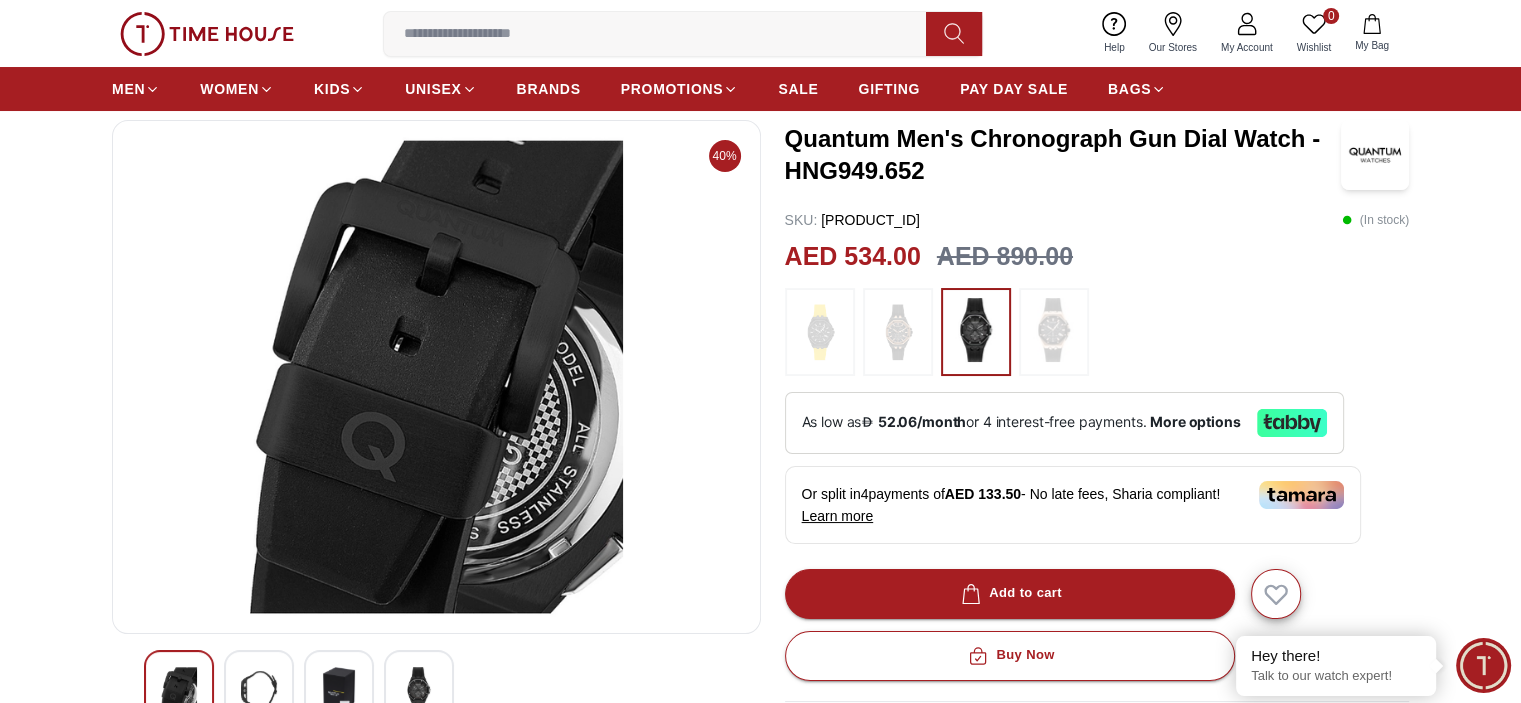 click at bounding box center [339, 685] 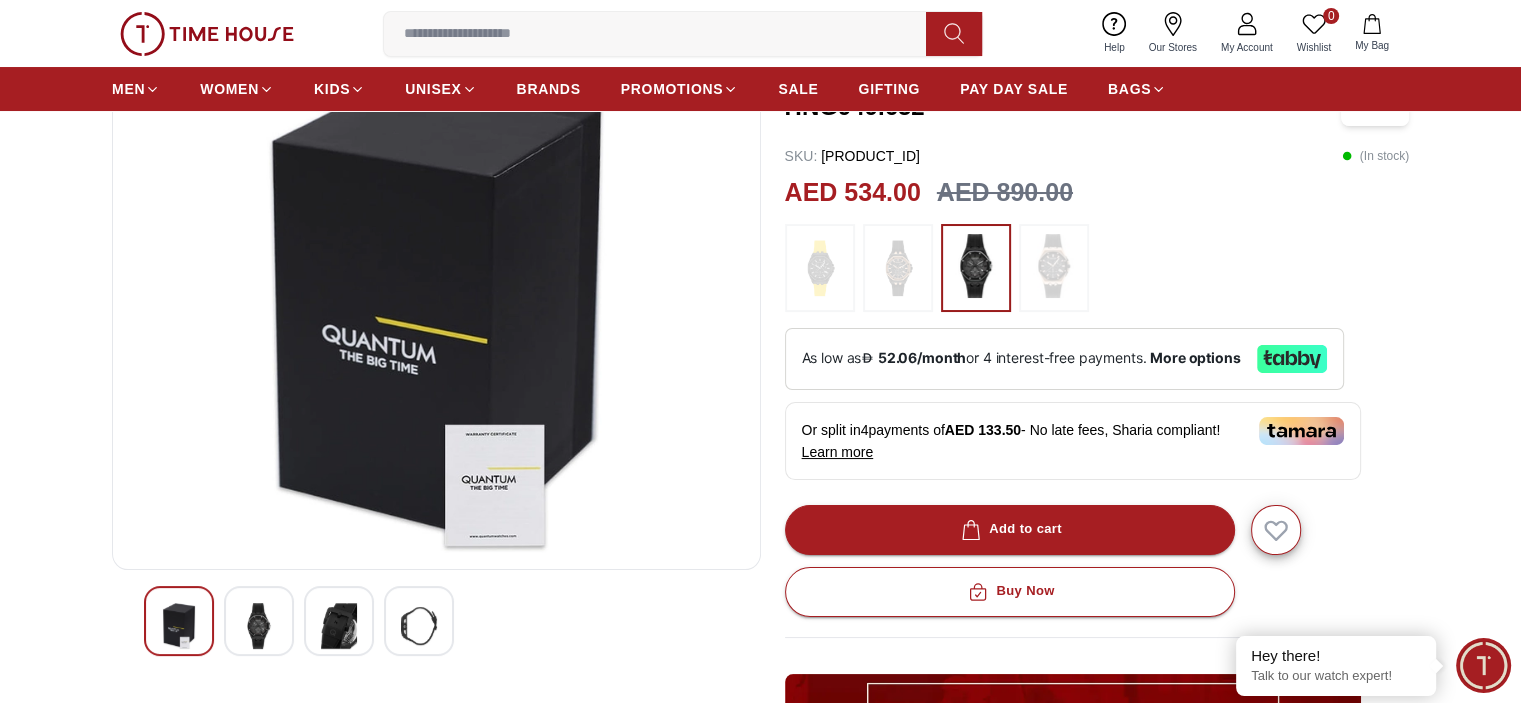scroll, scrollTop: 200, scrollLeft: 0, axis: vertical 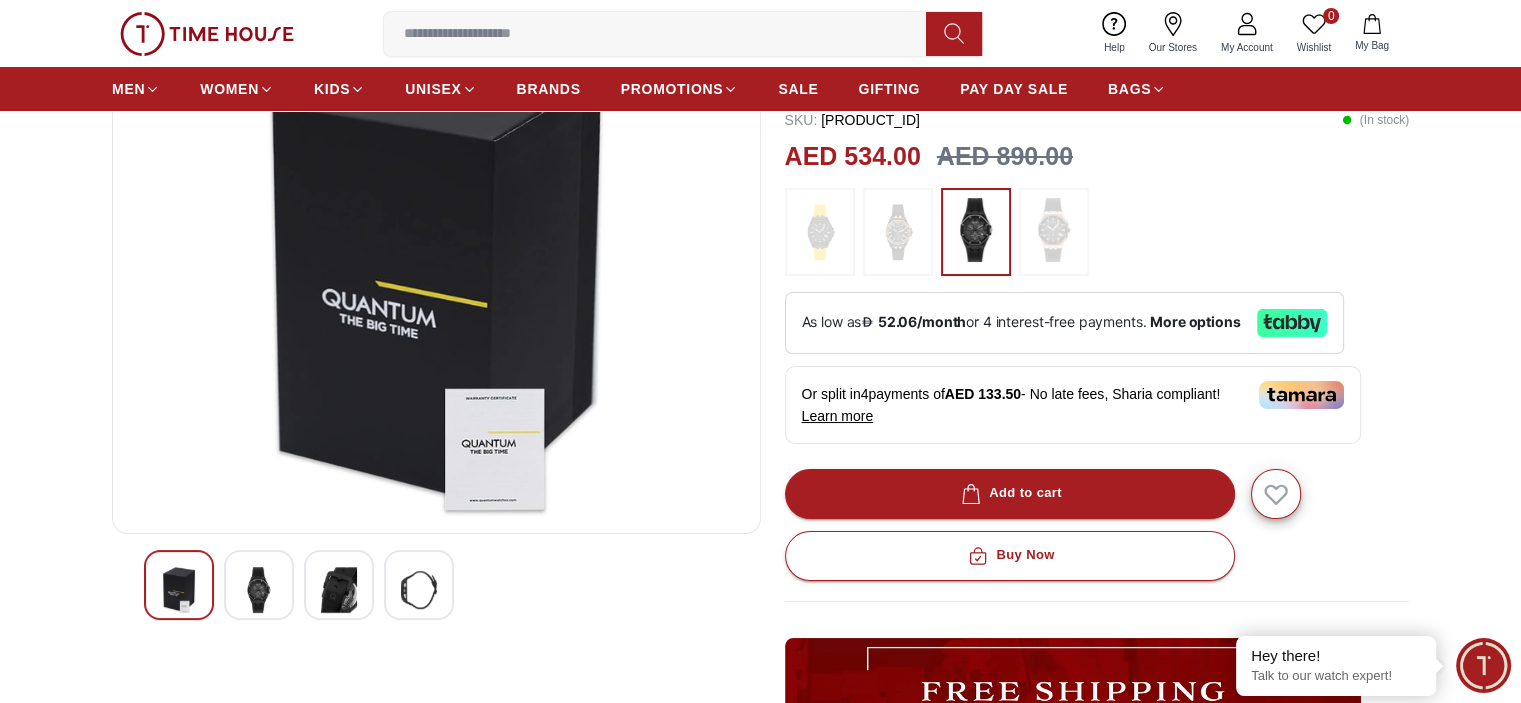 click at bounding box center [339, 585] 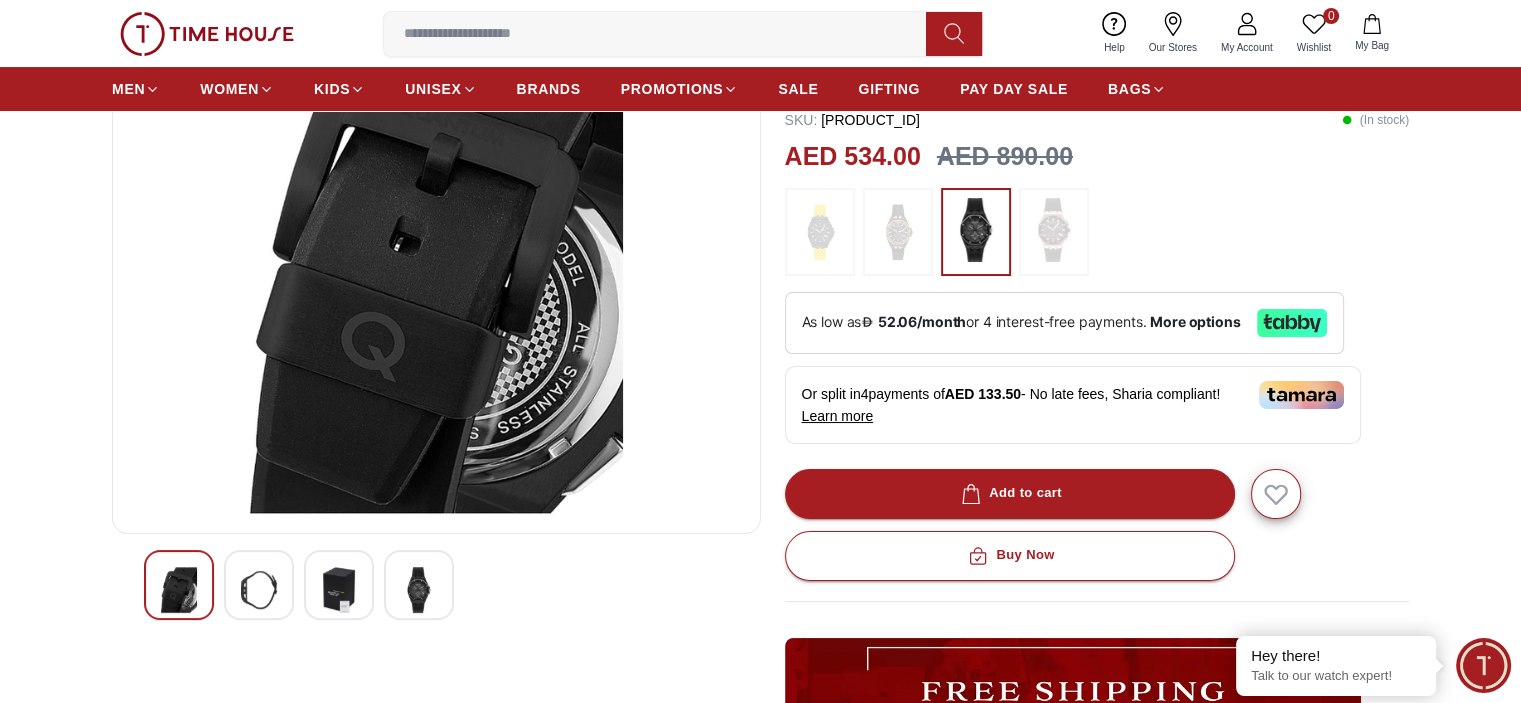 click at bounding box center [419, 590] 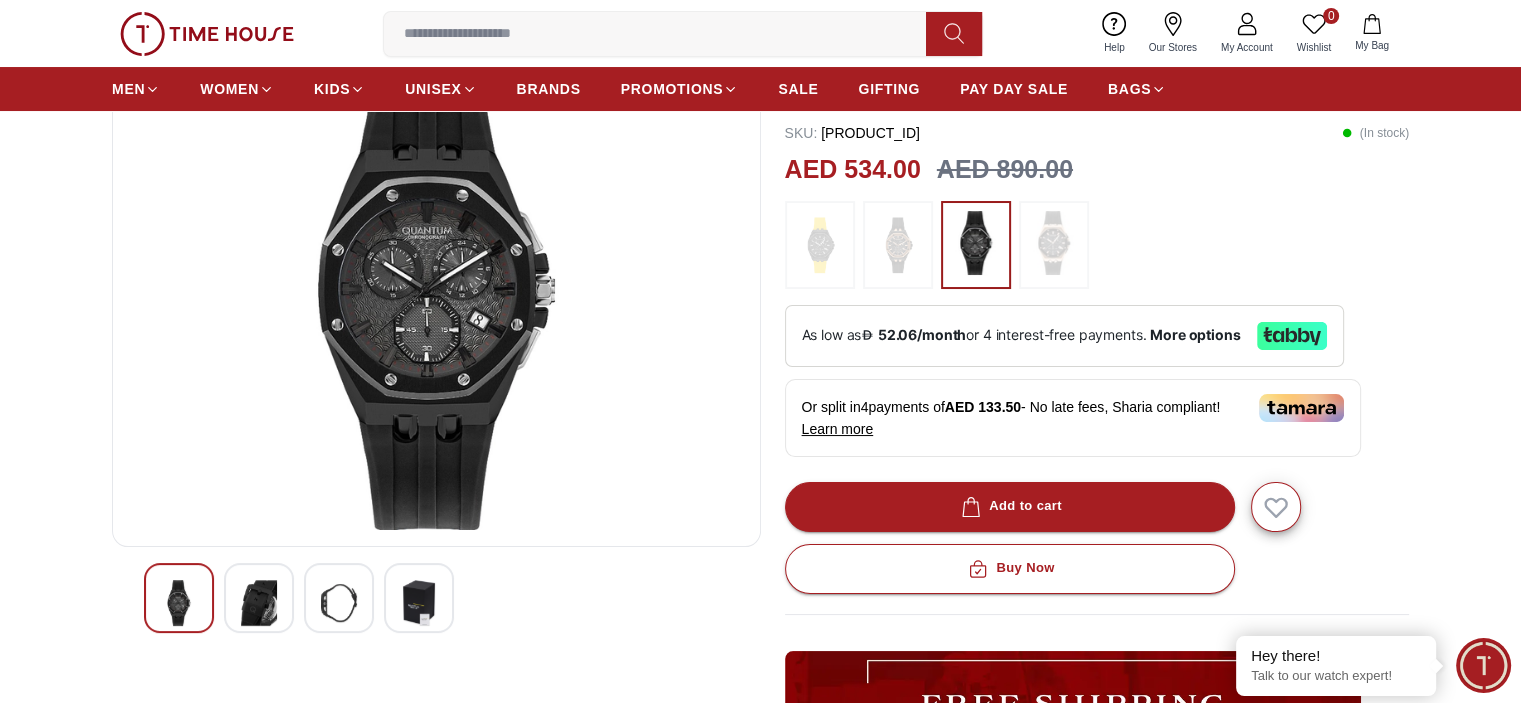 scroll, scrollTop: 0, scrollLeft: 0, axis: both 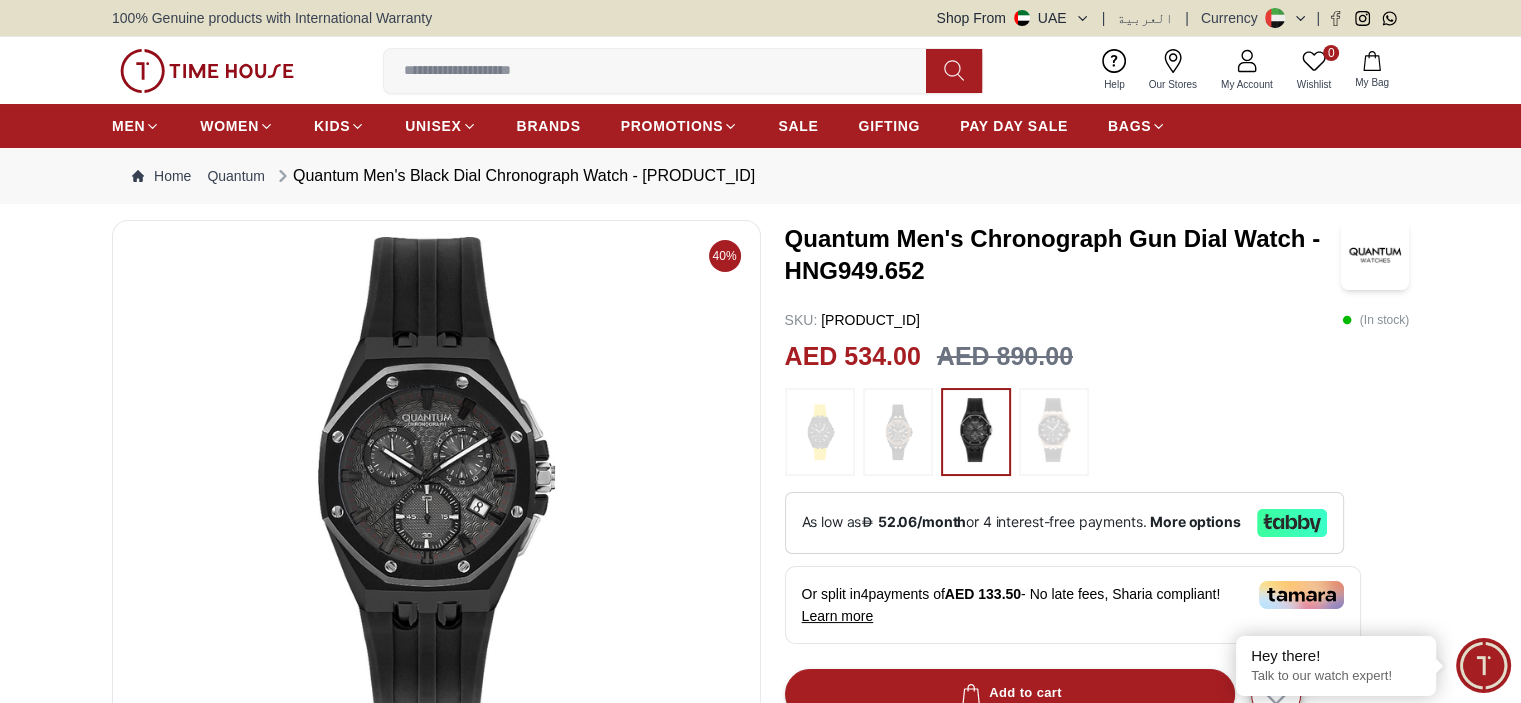 click at bounding box center [436, 477] 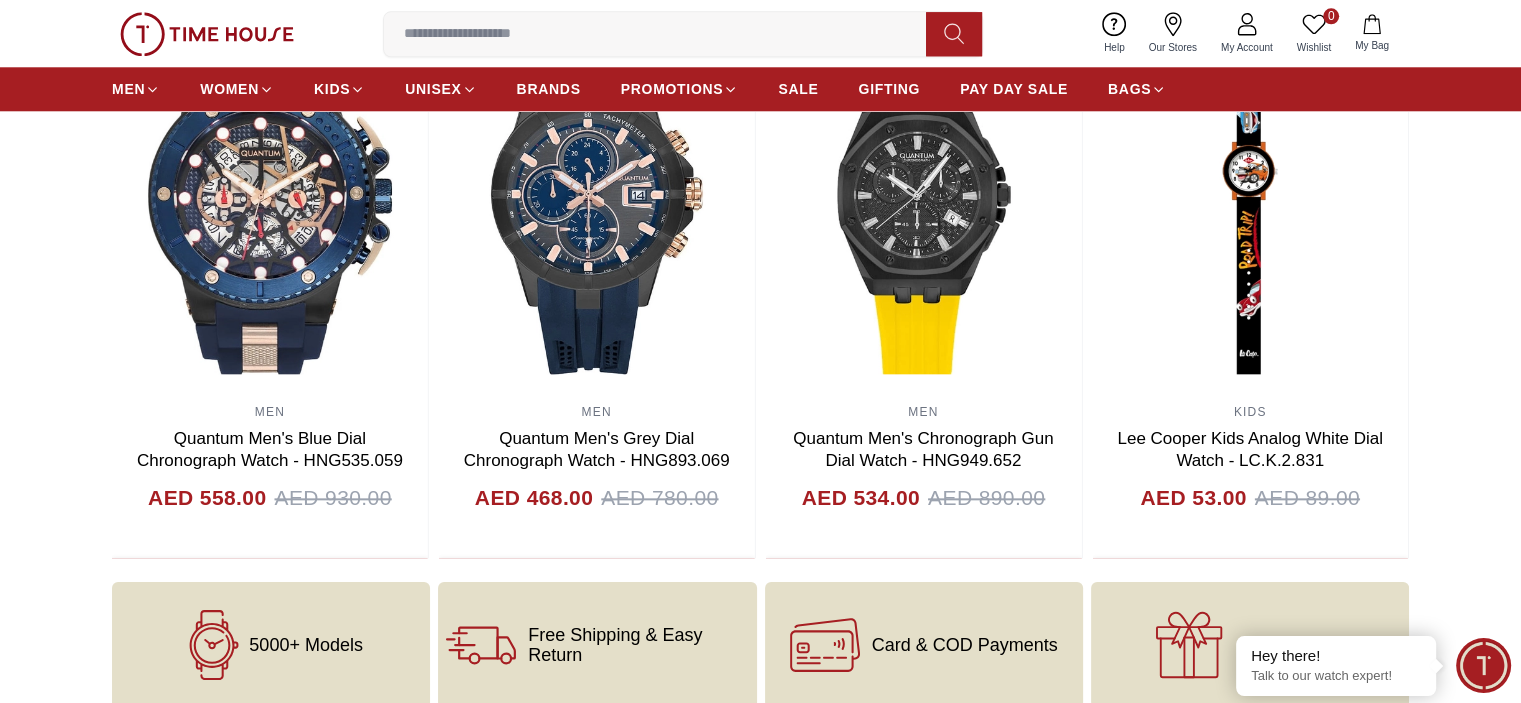scroll, scrollTop: 2400, scrollLeft: 0, axis: vertical 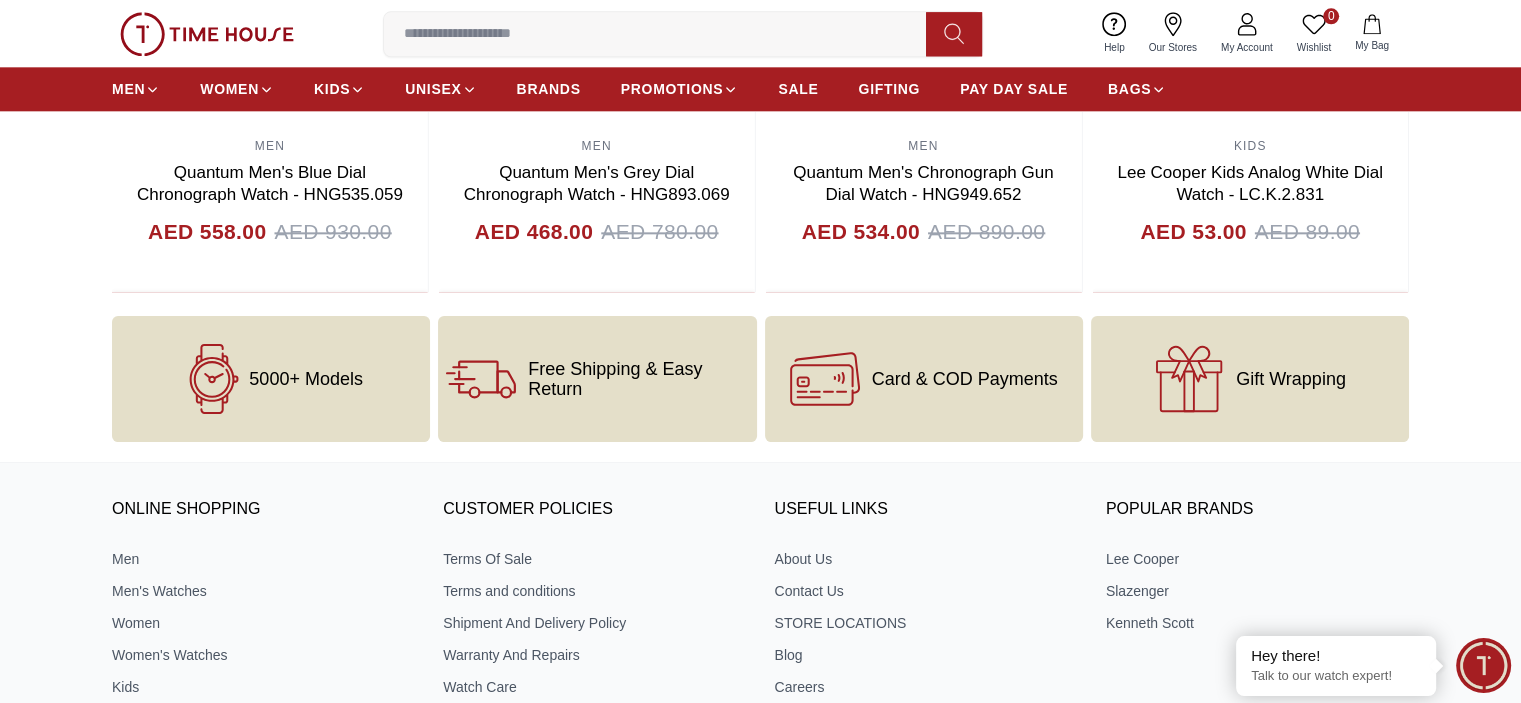 click on "Free Shipping & Easy Return" at bounding box center (597, 379) 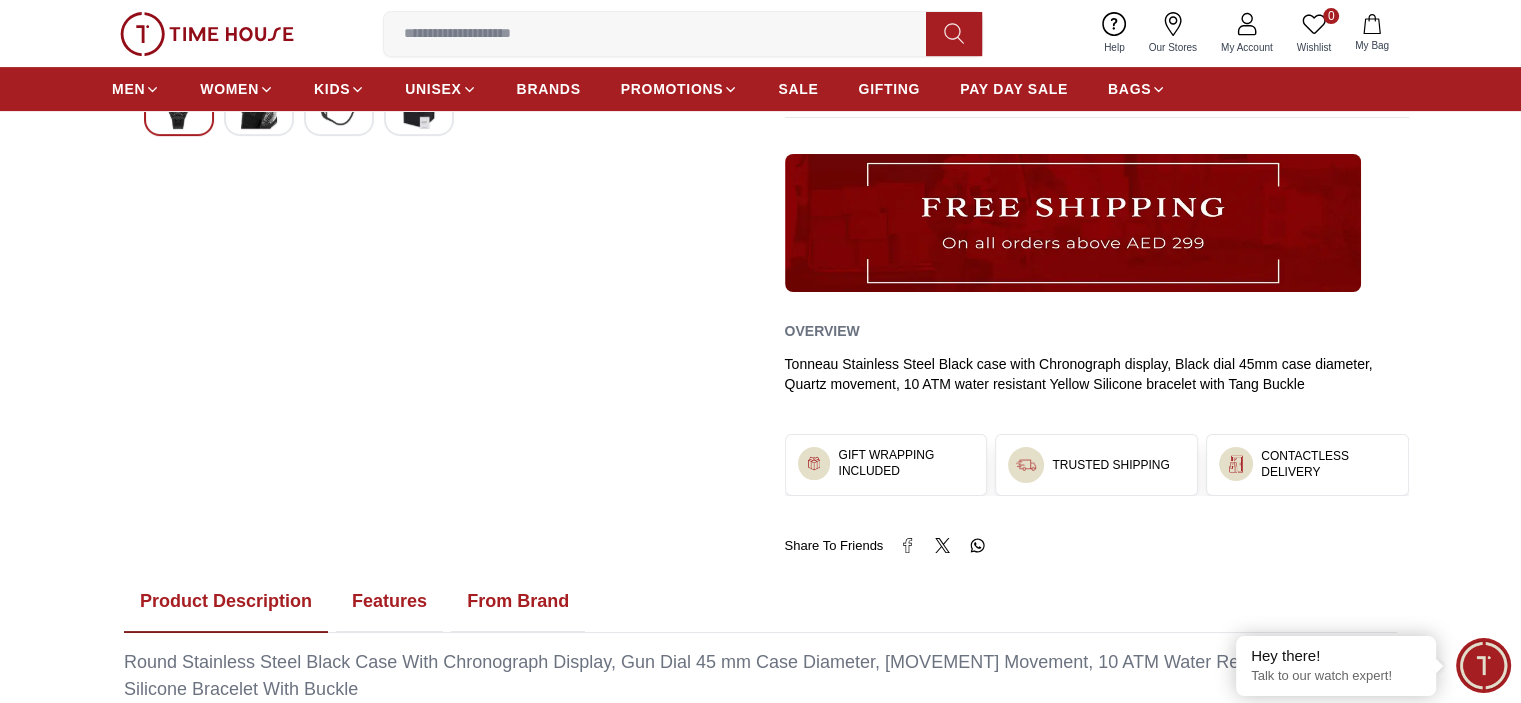 scroll, scrollTop: 651, scrollLeft: 0, axis: vertical 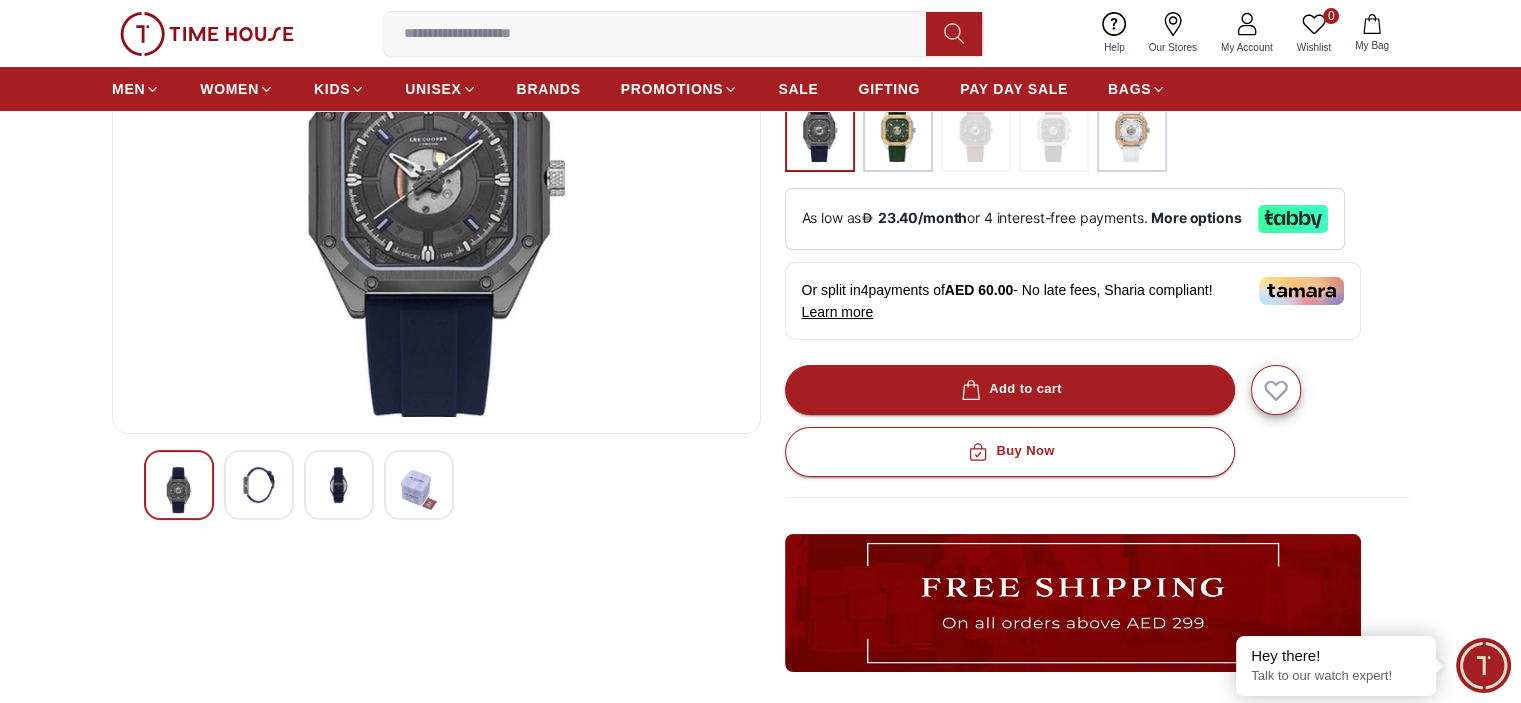 click at bounding box center (259, 485) 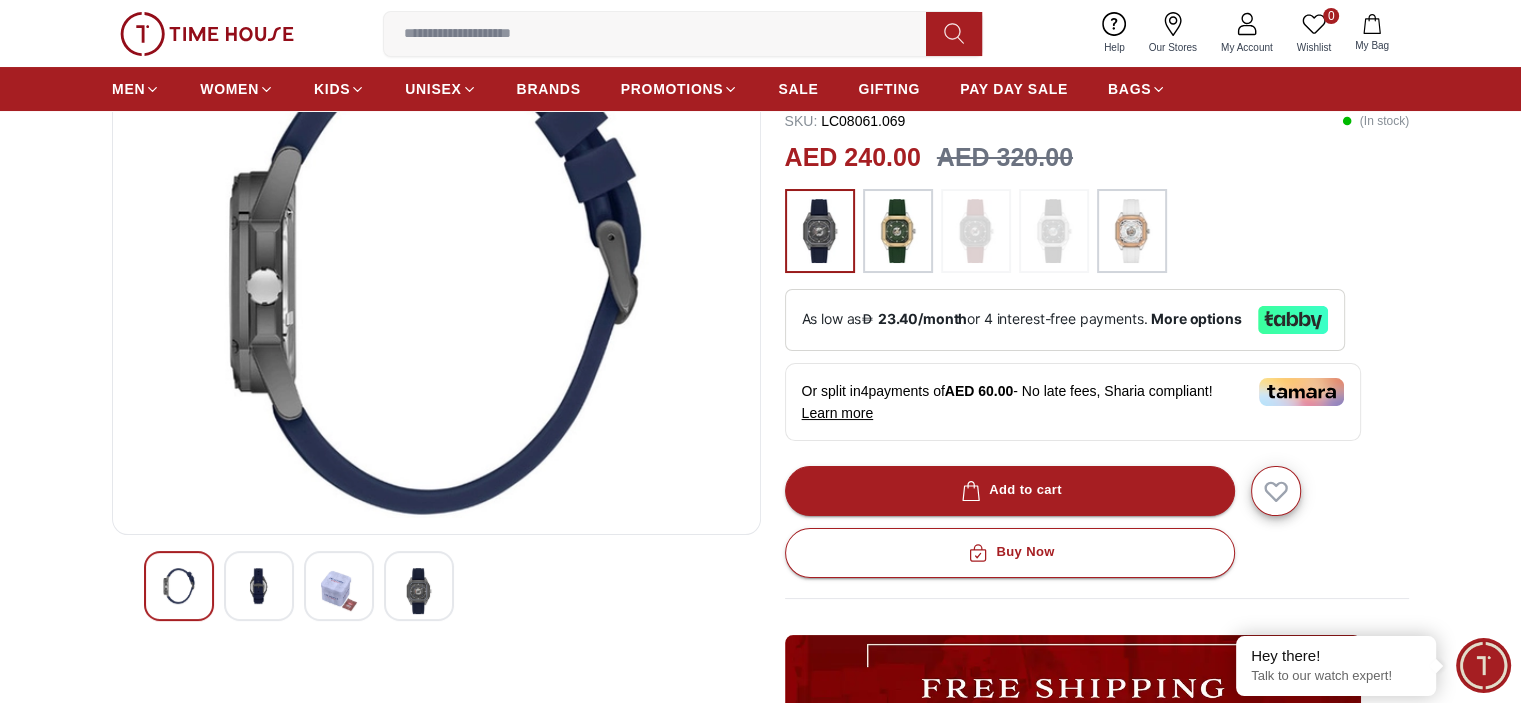 scroll, scrollTop: 200, scrollLeft: 0, axis: vertical 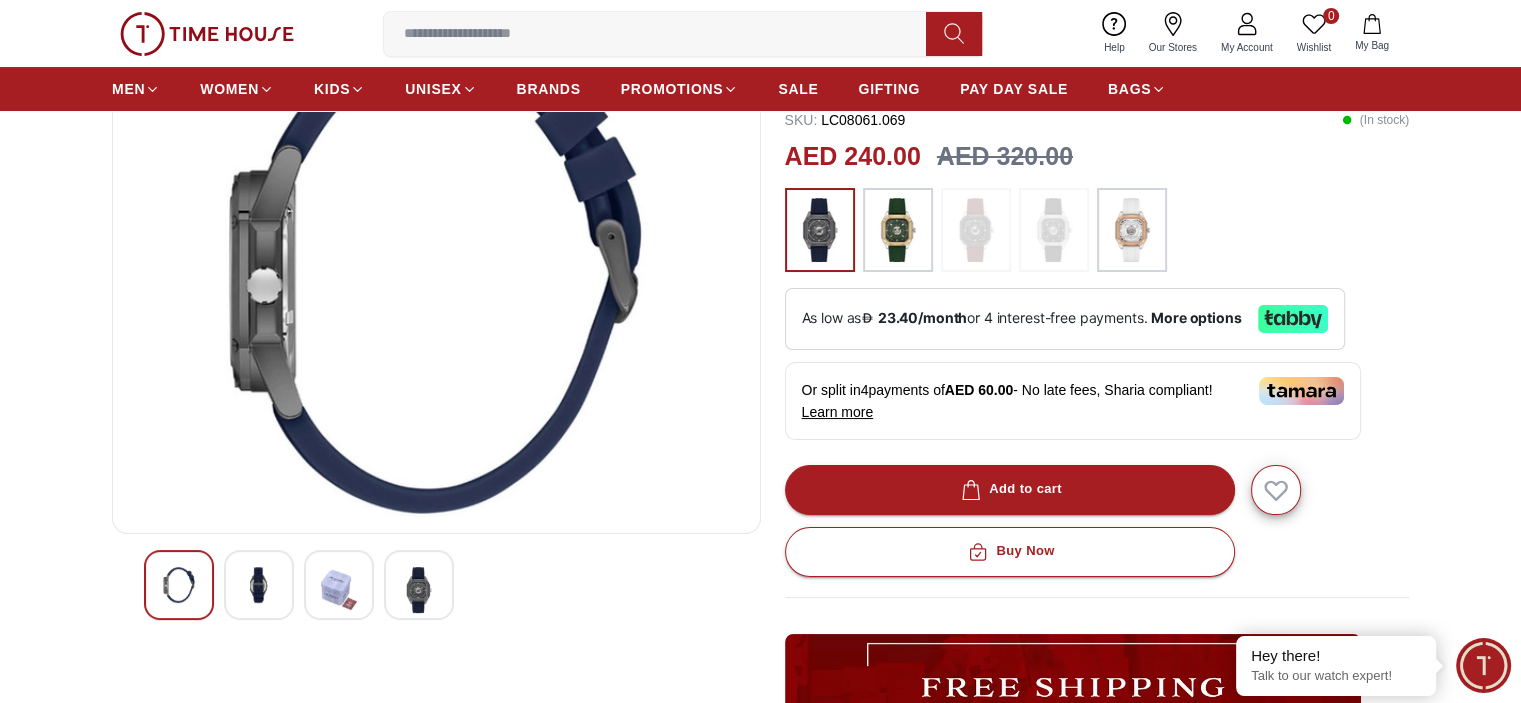 click at bounding box center (339, 585) 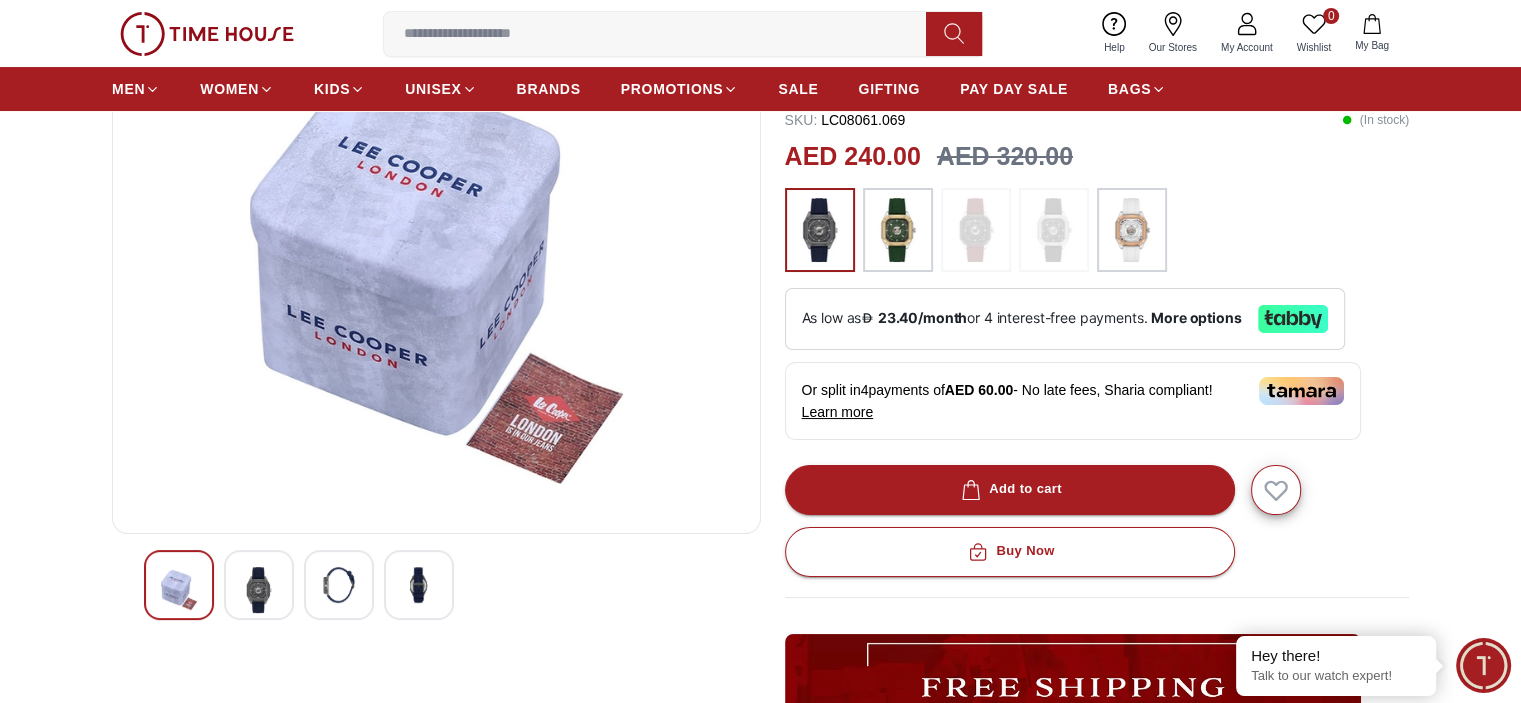 click at bounding box center (436, 585) 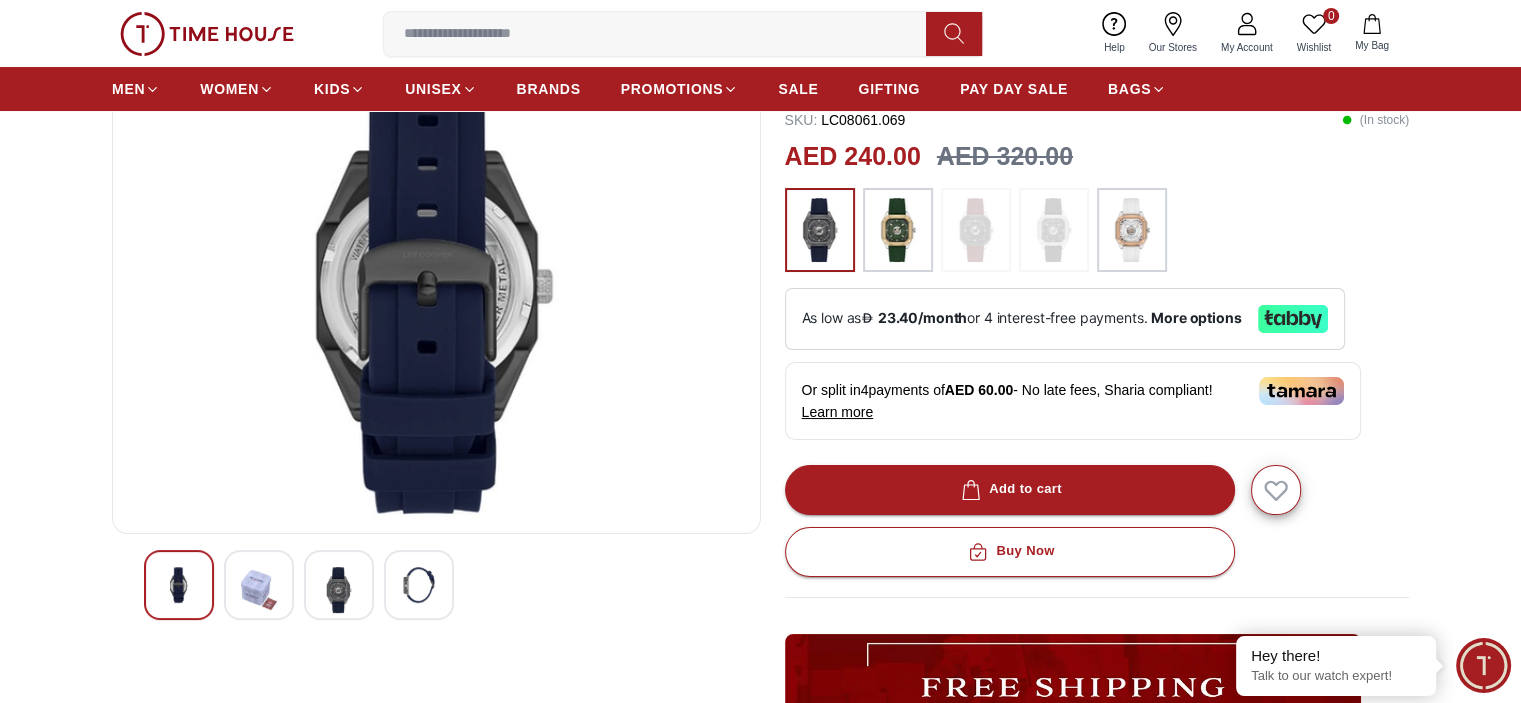 scroll, scrollTop: 0, scrollLeft: 0, axis: both 